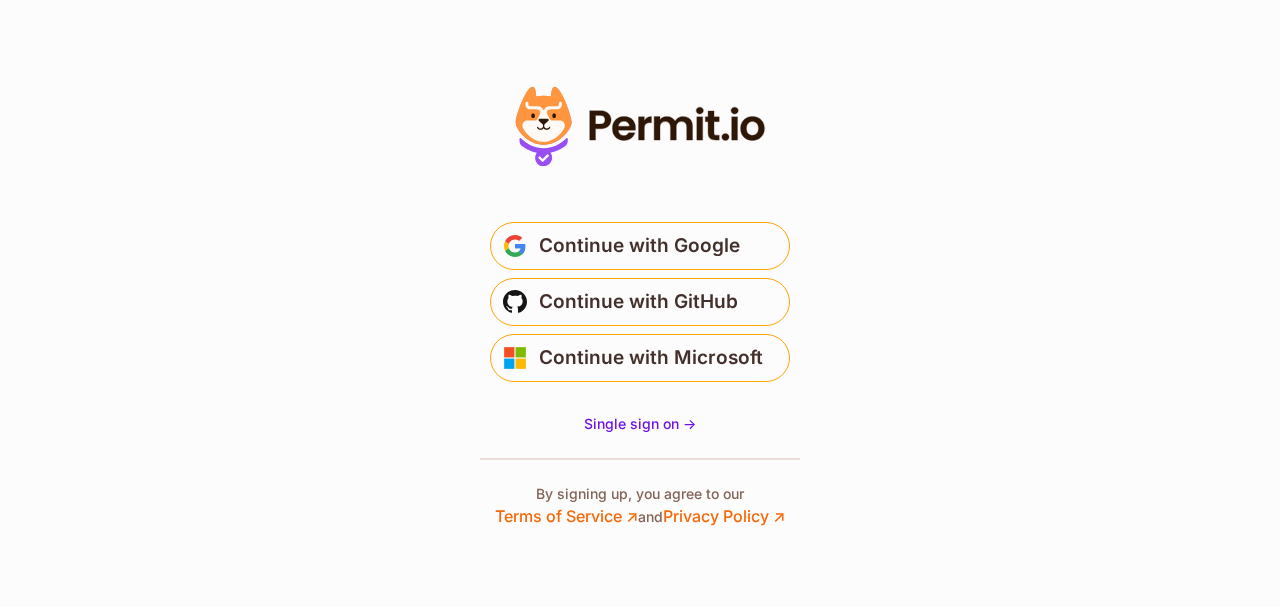 scroll, scrollTop: 0, scrollLeft: 0, axis: both 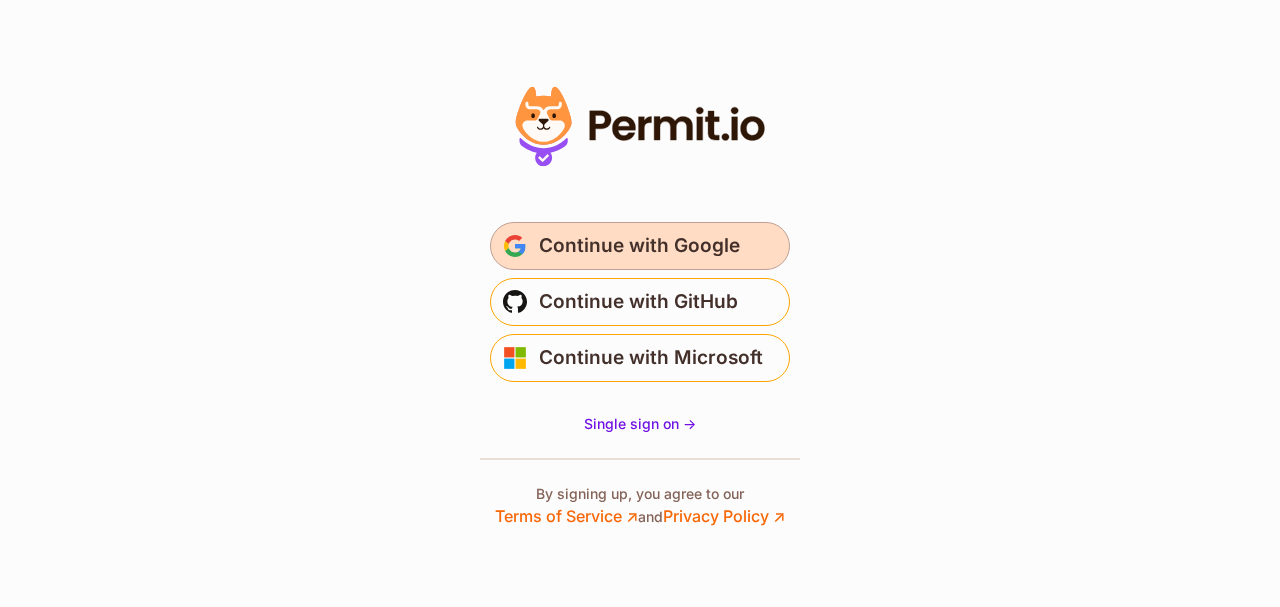 click on "Continue with Google" at bounding box center (639, 246) 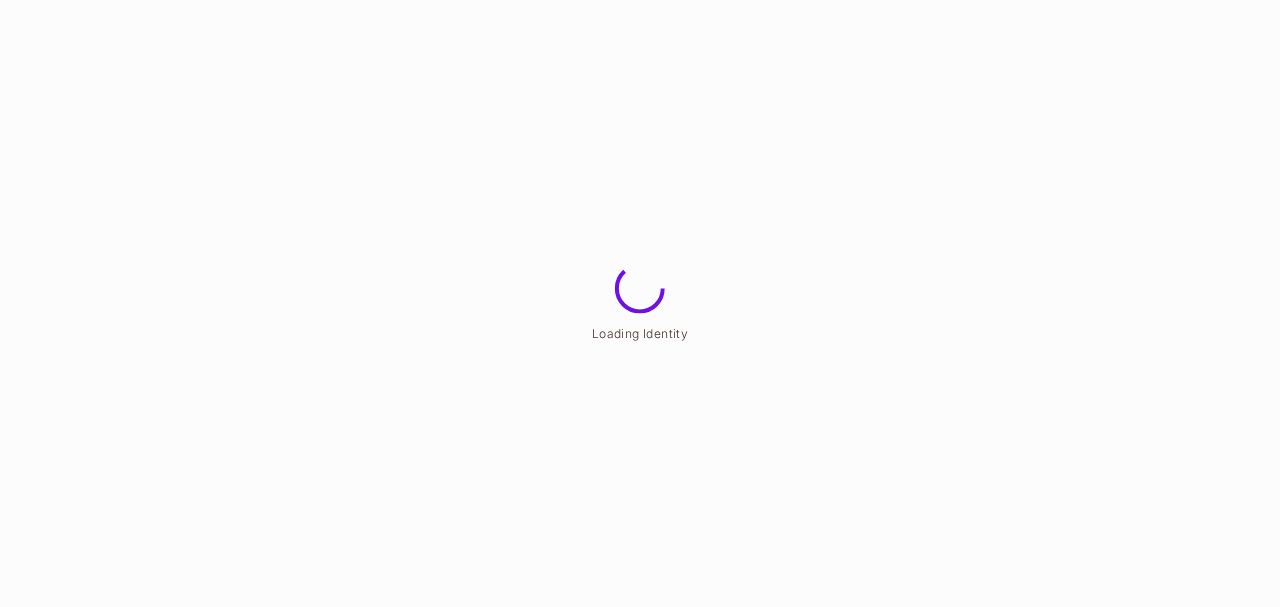 scroll, scrollTop: 0, scrollLeft: 0, axis: both 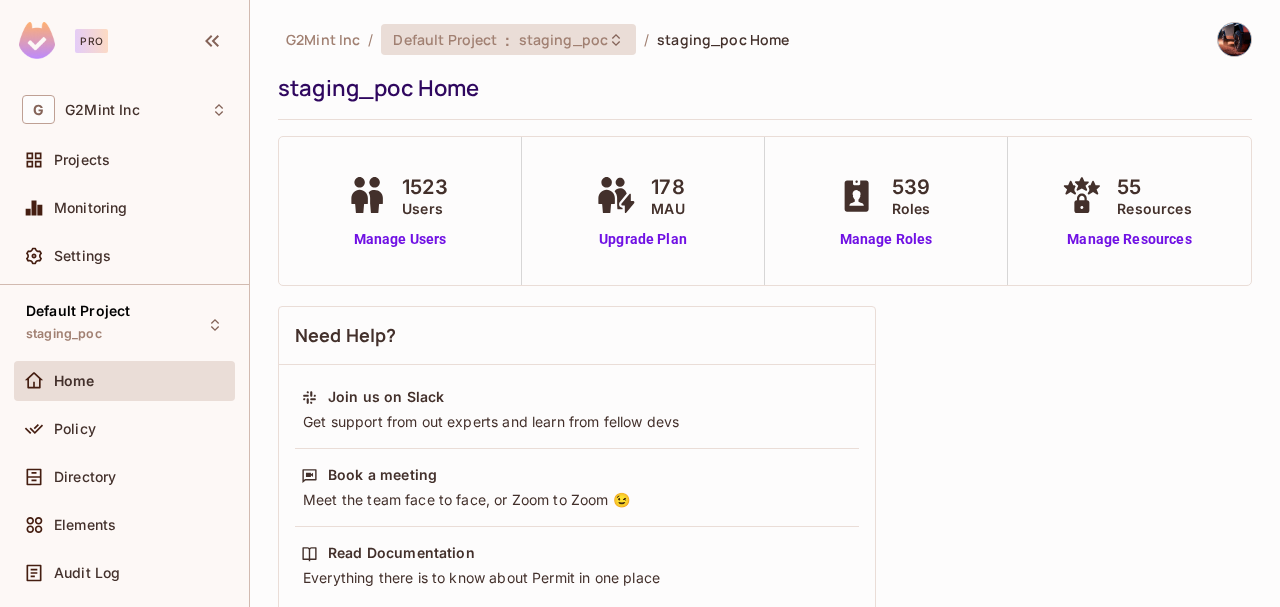 click on "staging_poc" at bounding box center (563, 39) 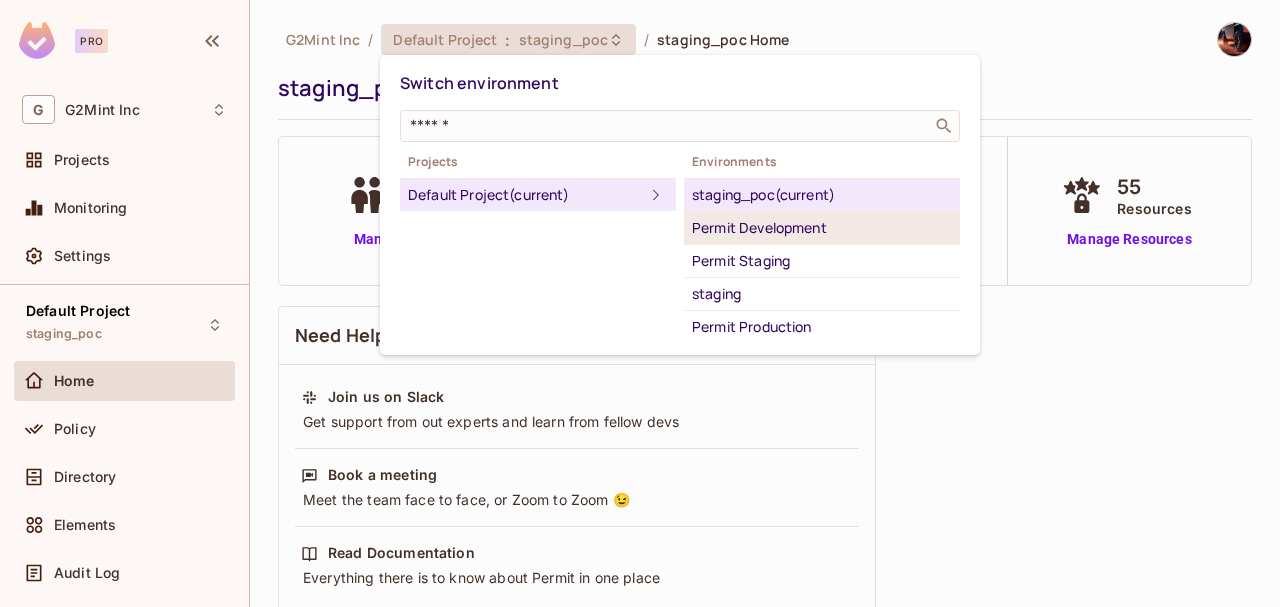 click on "Permit Development" at bounding box center [822, 228] 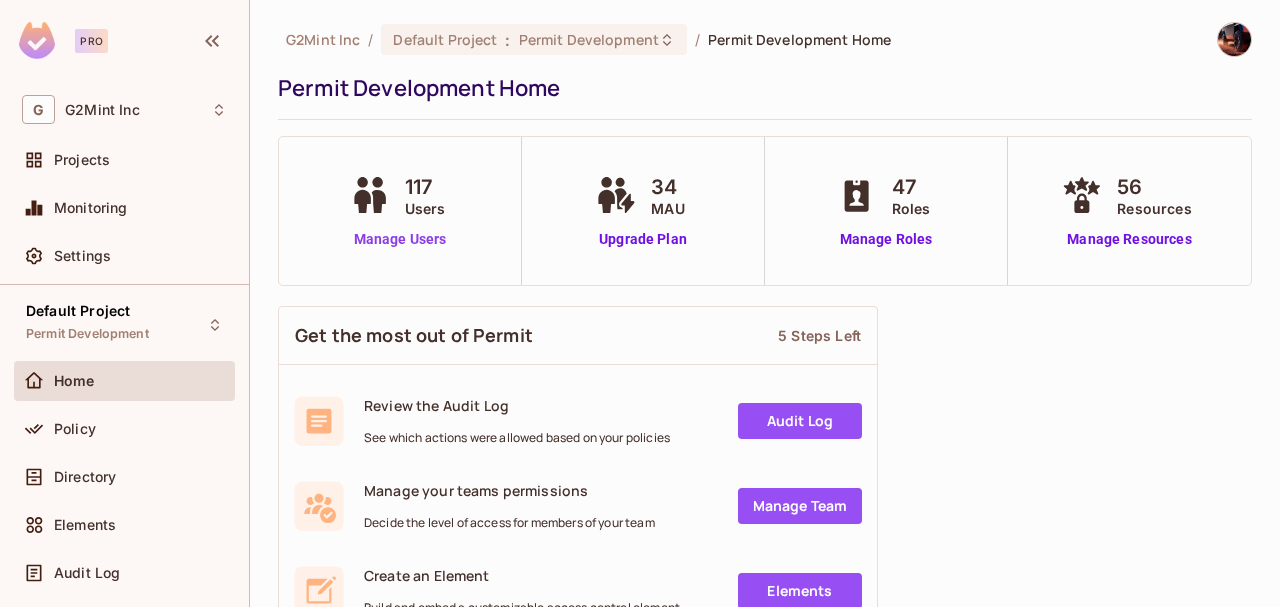 click on "Manage Users" at bounding box center [400, 239] 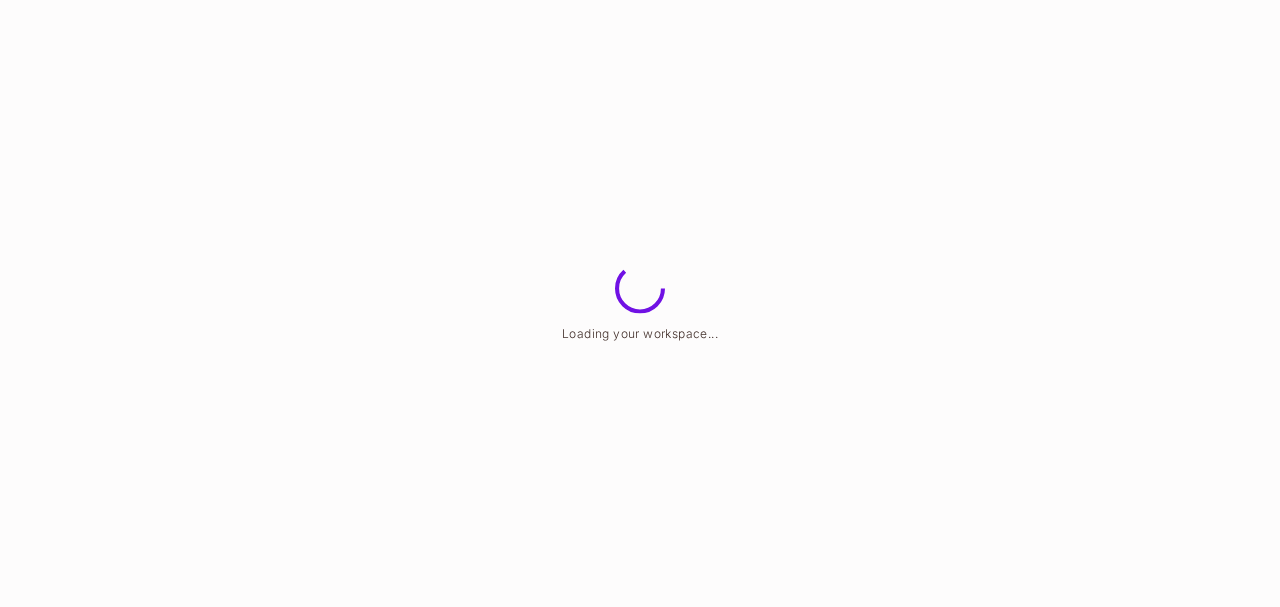 scroll, scrollTop: 0, scrollLeft: 0, axis: both 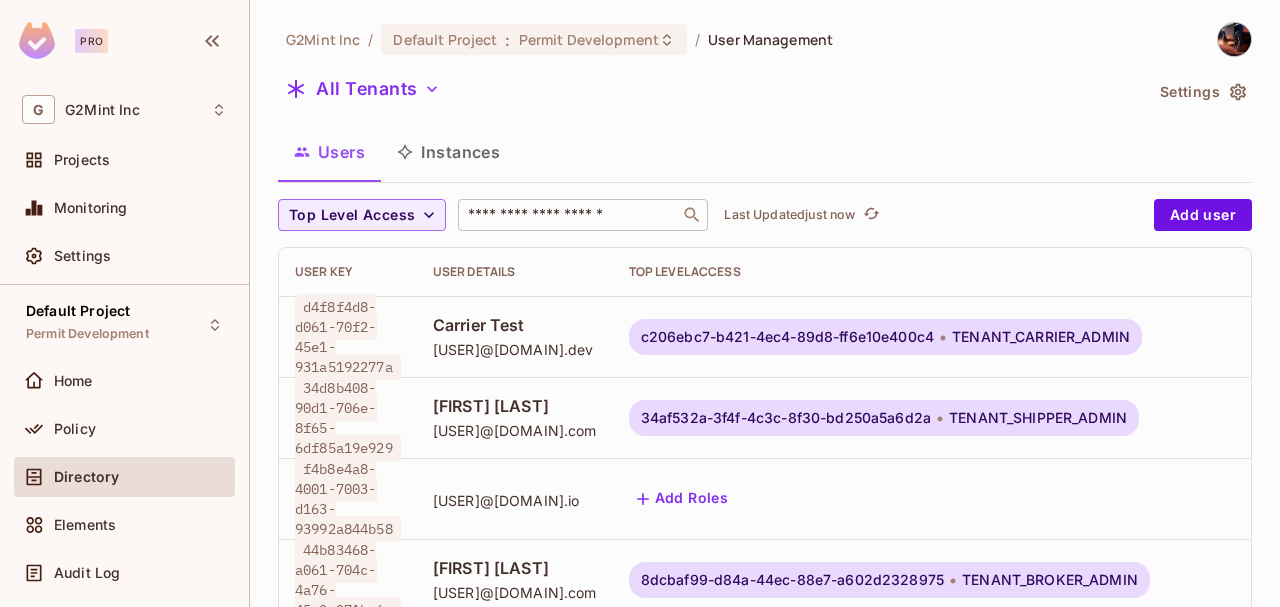 click at bounding box center (569, 215) 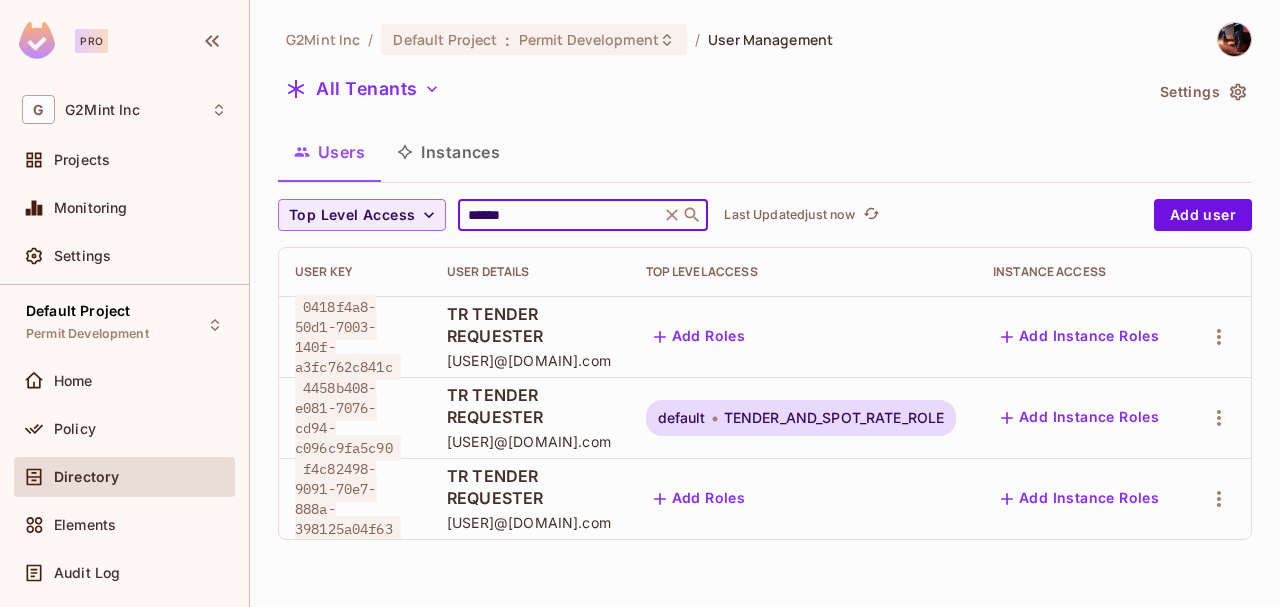 type on "******" 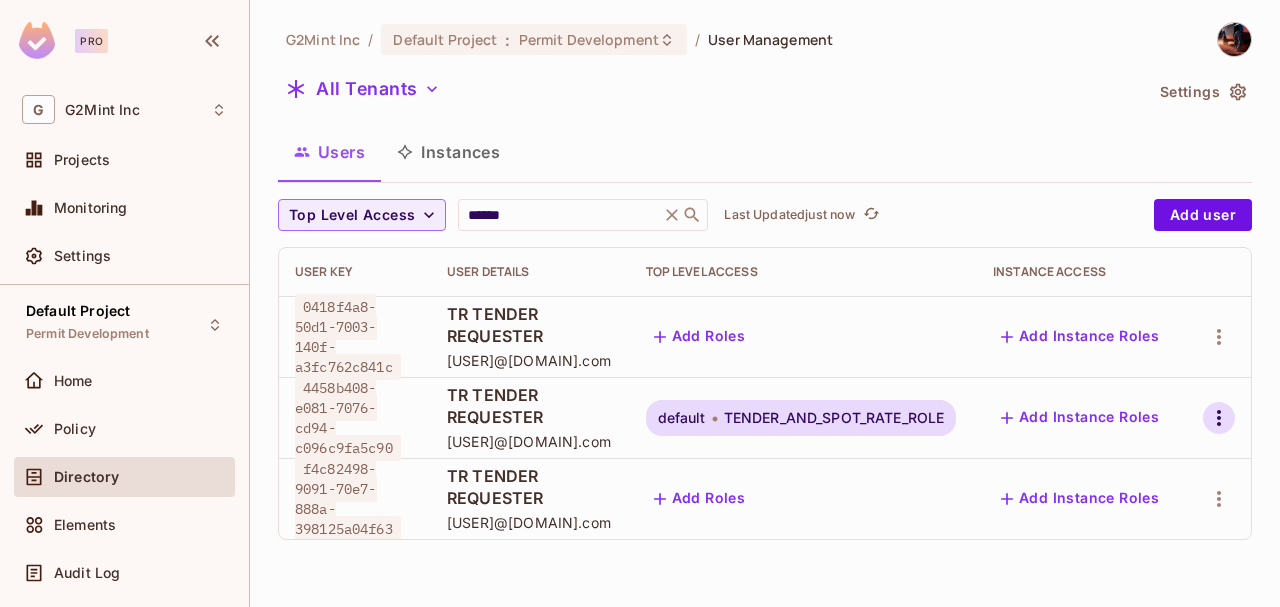 click 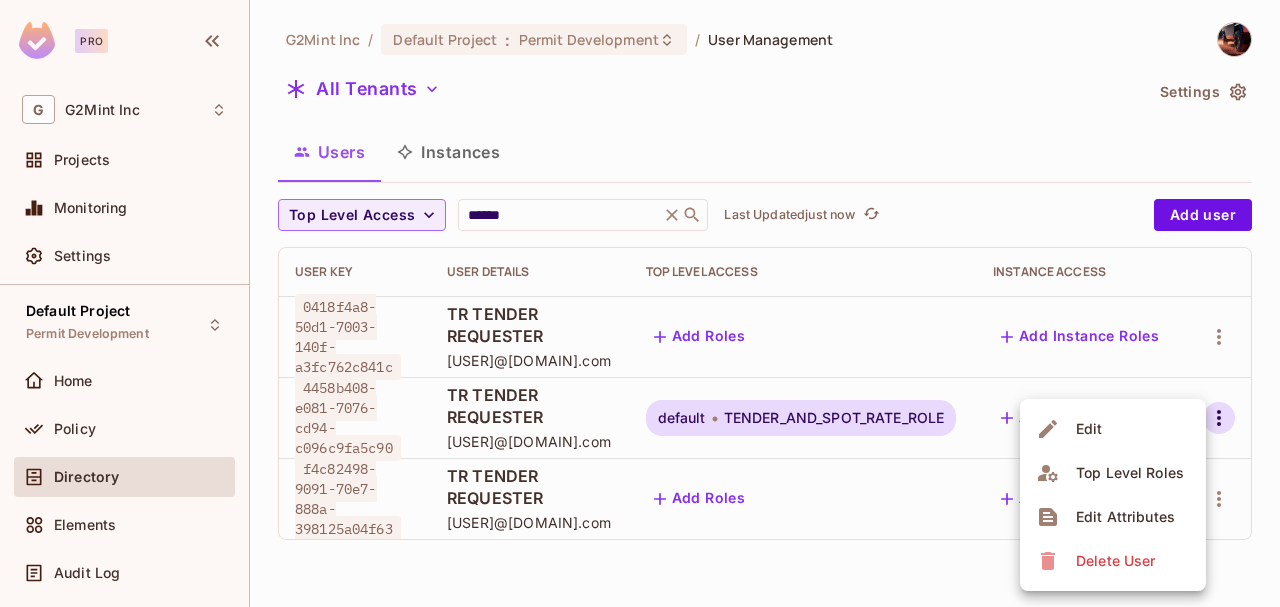 click on "Top Level Roles" at bounding box center [1130, 473] 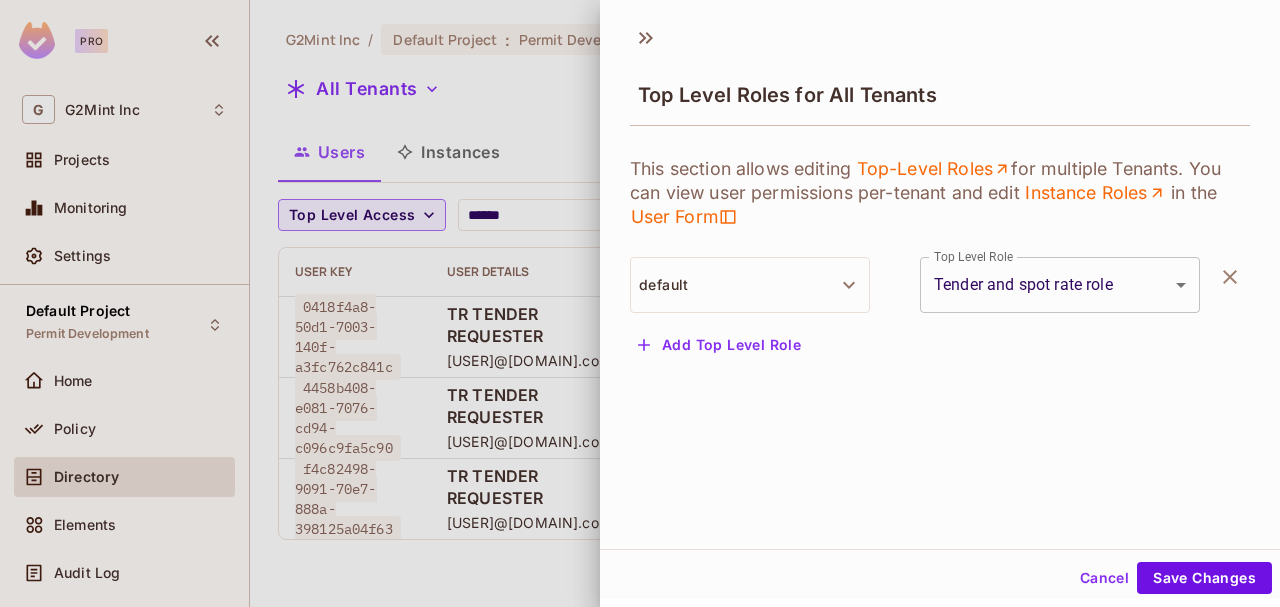click at bounding box center [640, 303] 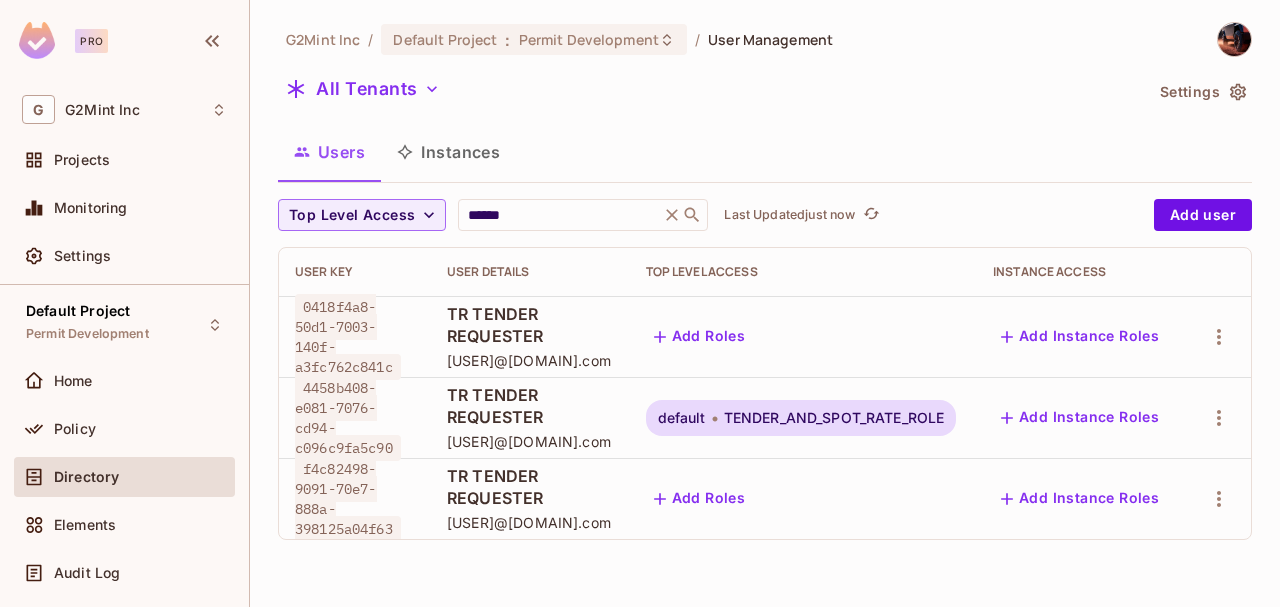 click on "TENDER_AND_SPOT_RATE_ROLE" at bounding box center (834, 418) 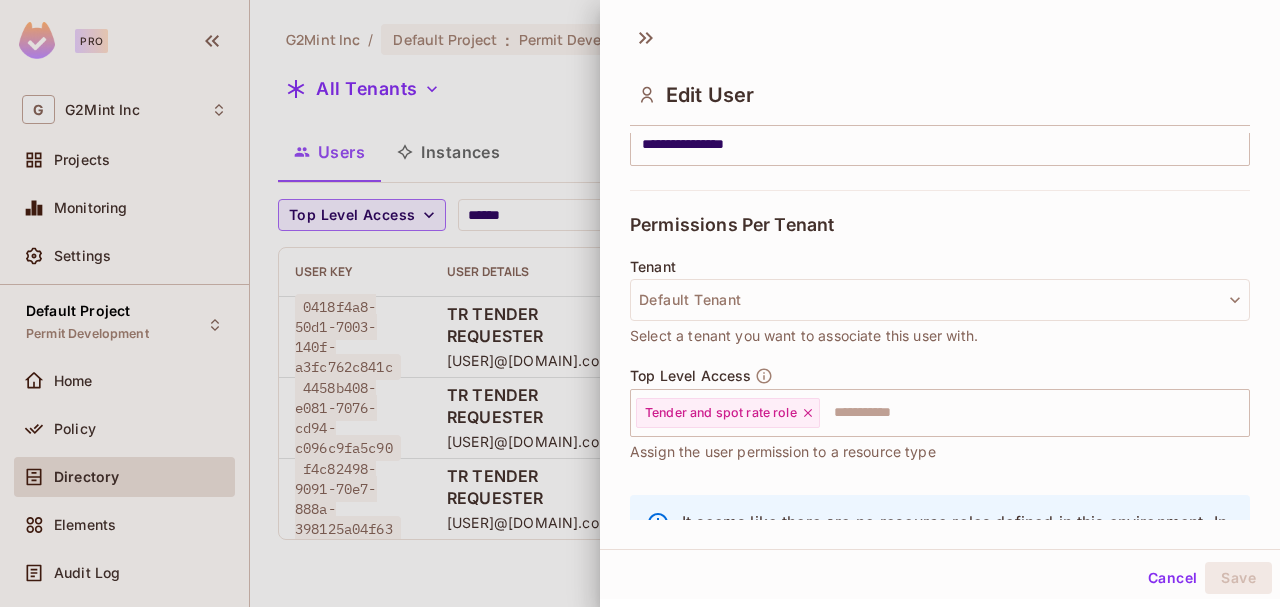 scroll, scrollTop: 437, scrollLeft: 0, axis: vertical 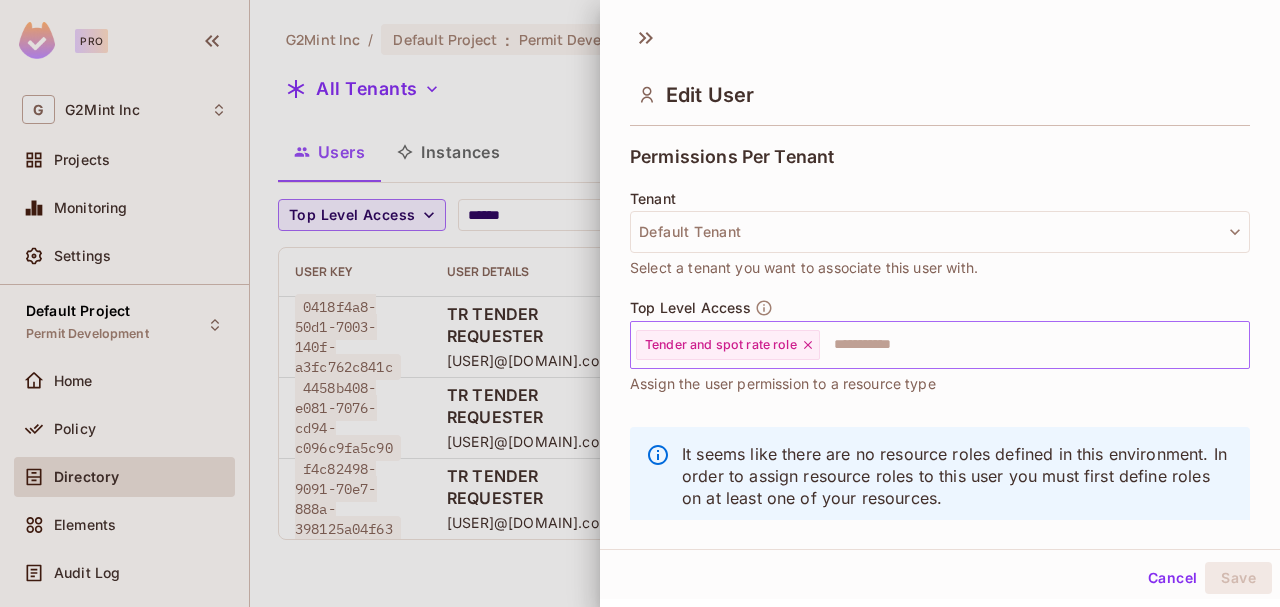 click on "Tender and spot rate role" at bounding box center [721, 345] 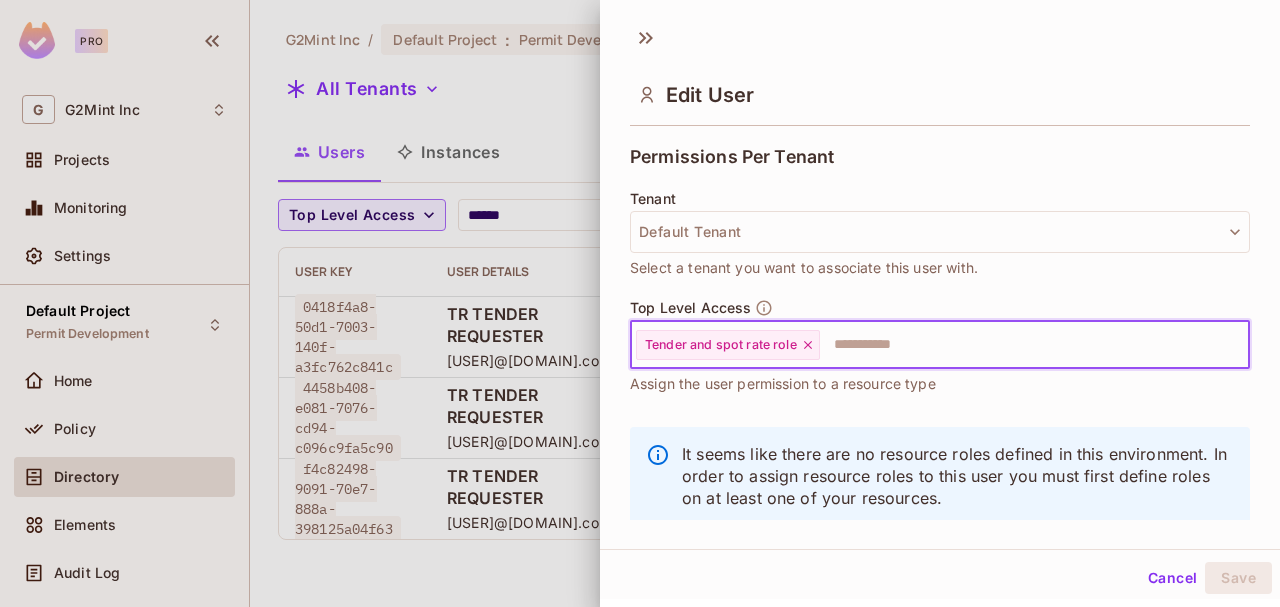 click on "Tender and spot rate role" at bounding box center [721, 345] 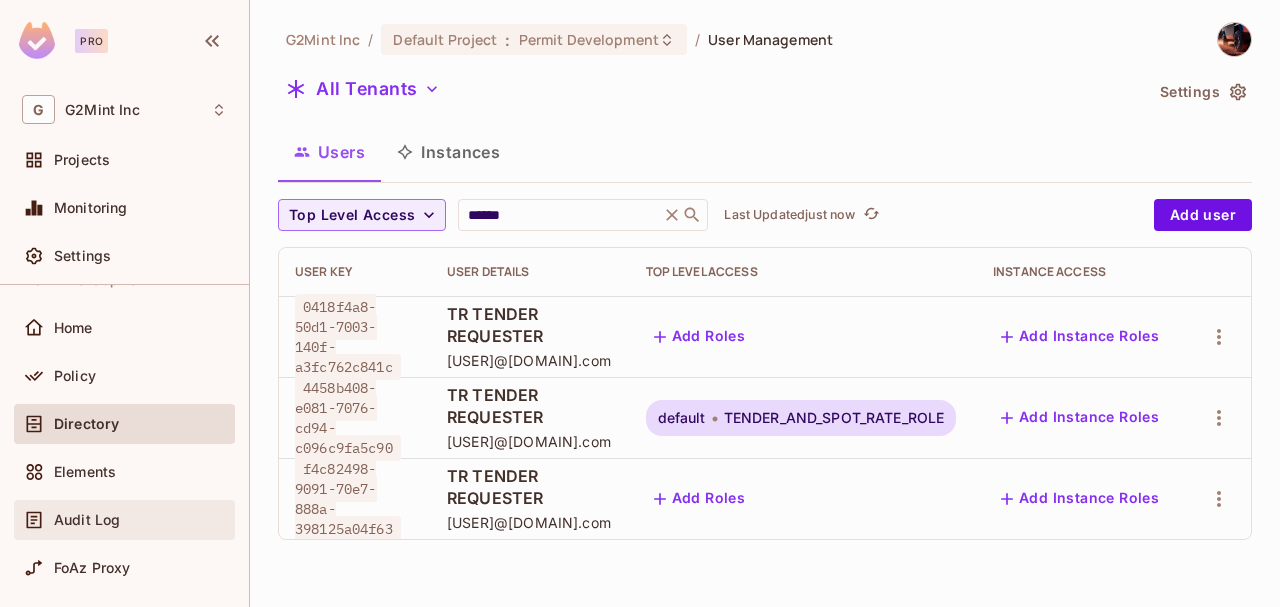 scroll, scrollTop: 24, scrollLeft: 0, axis: vertical 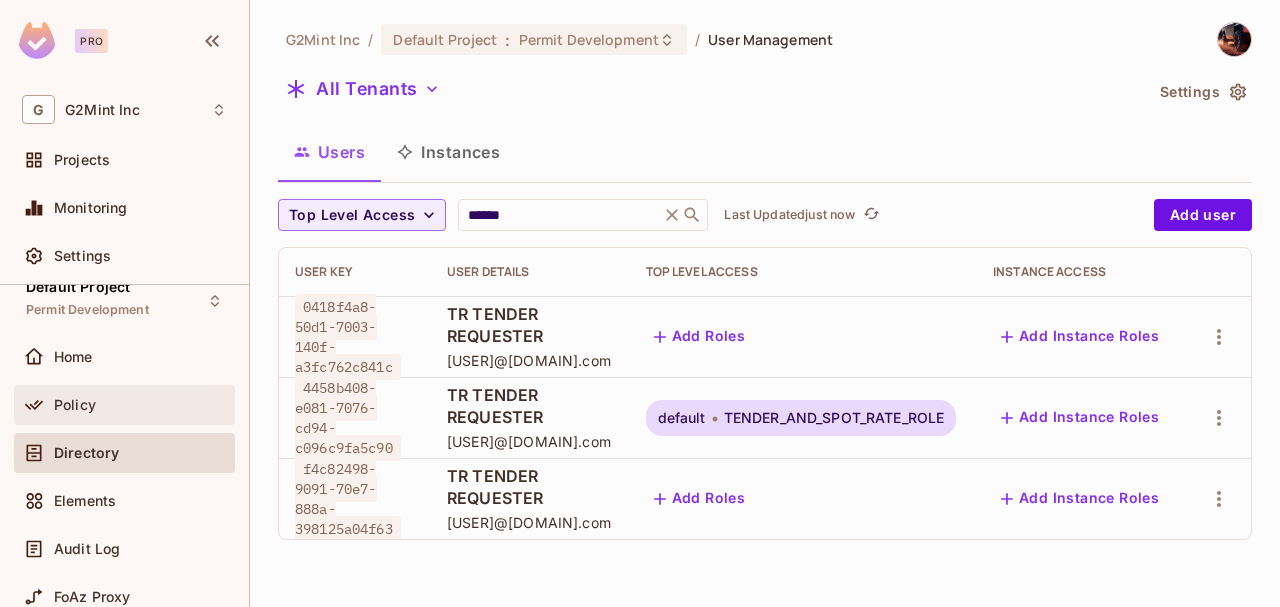 click on "Policy" at bounding box center (124, 405) 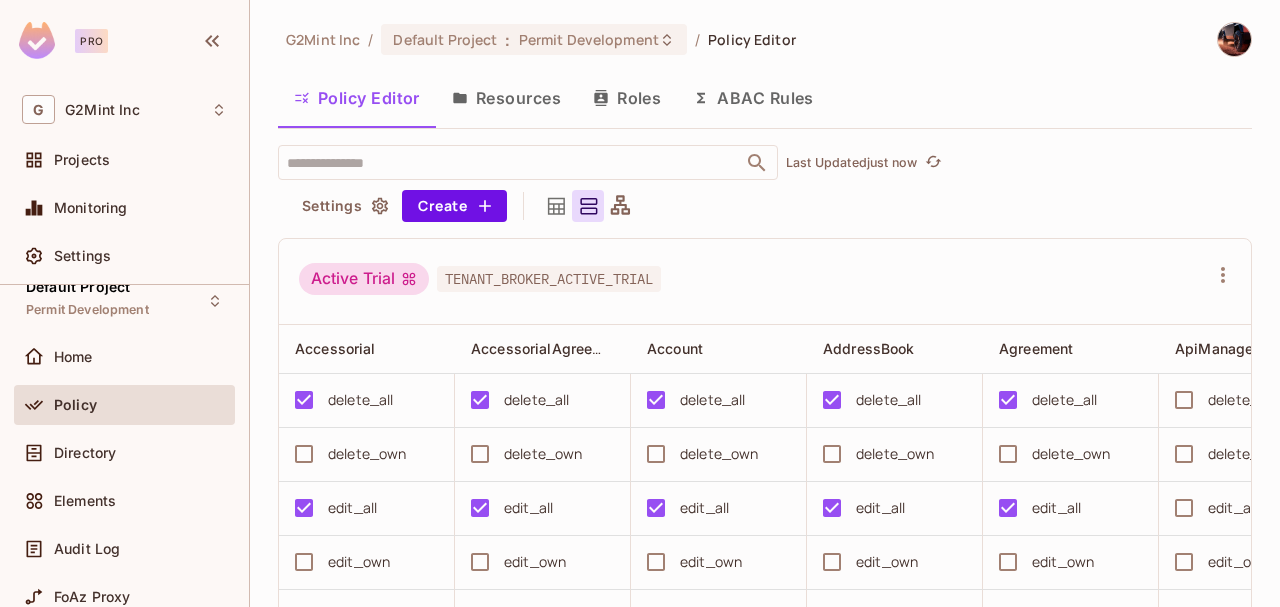 click on "Roles" at bounding box center [627, 98] 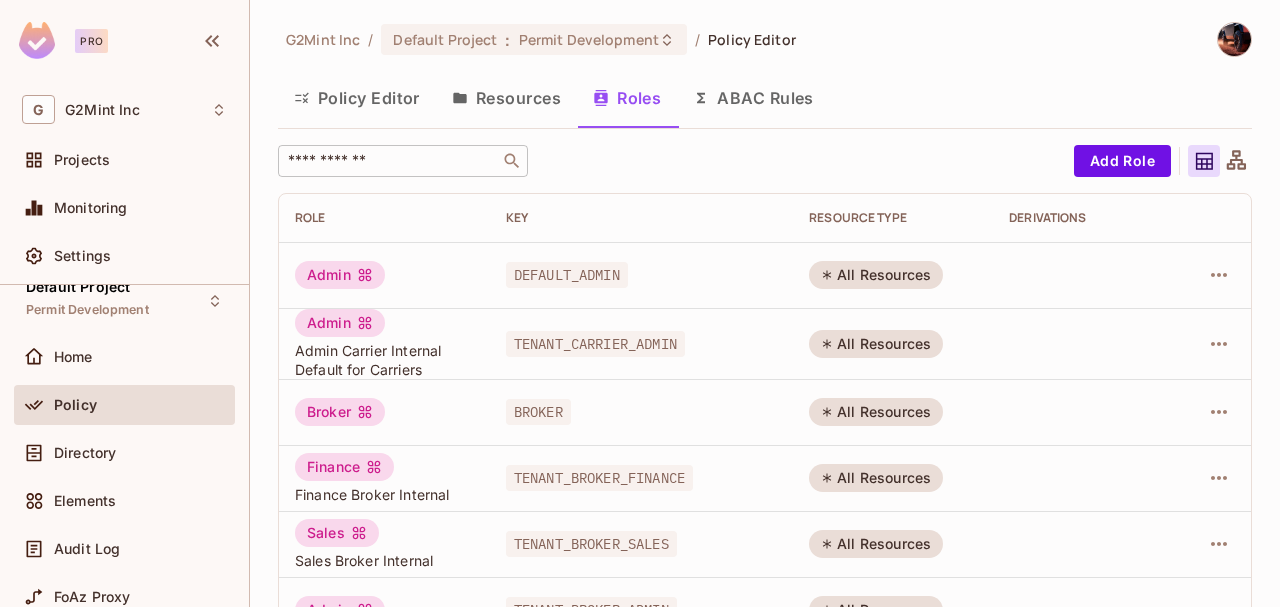 click at bounding box center (389, 161) 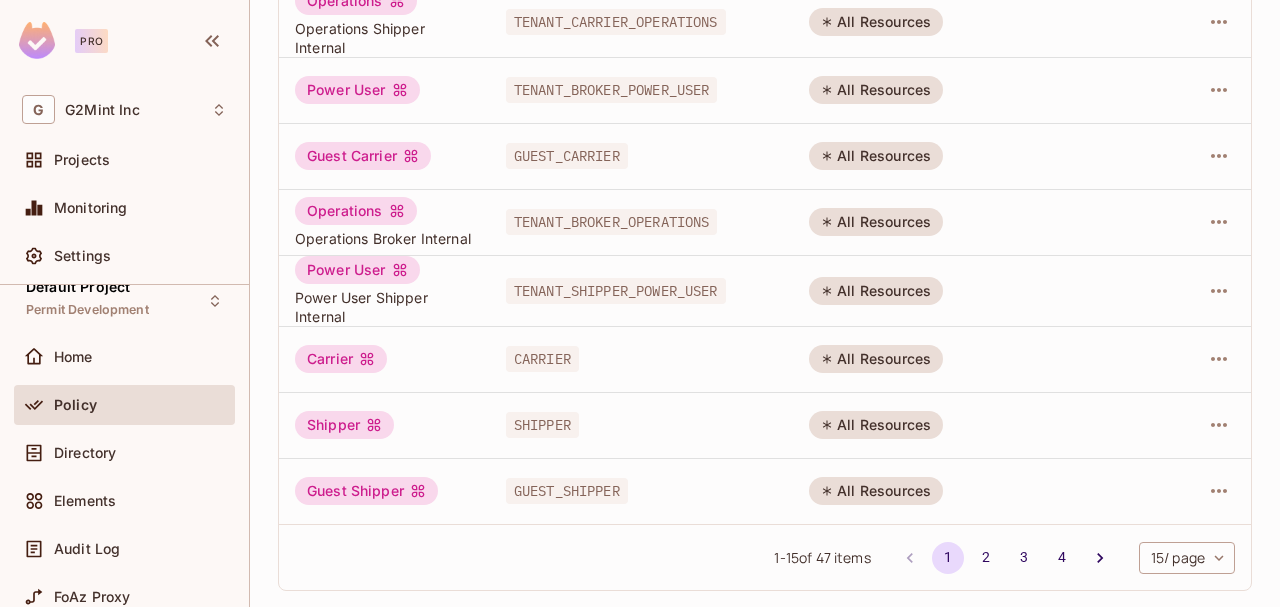 scroll, scrollTop: 733, scrollLeft: 0, axis: vertical 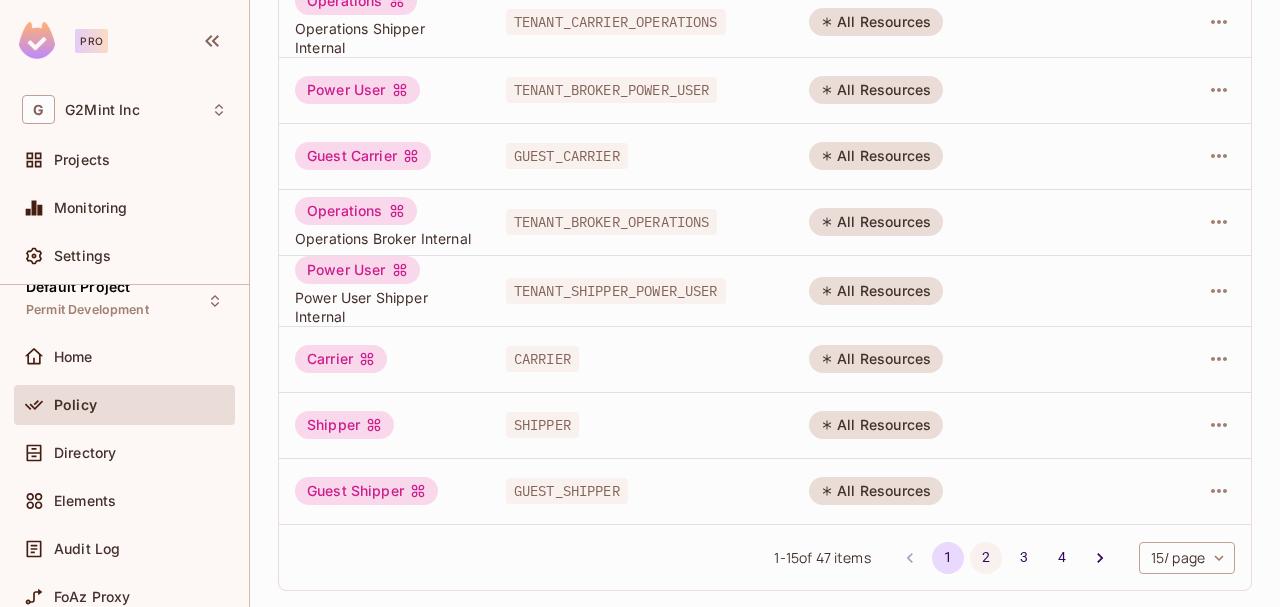 click on "2" at bounding box center (986, 558) 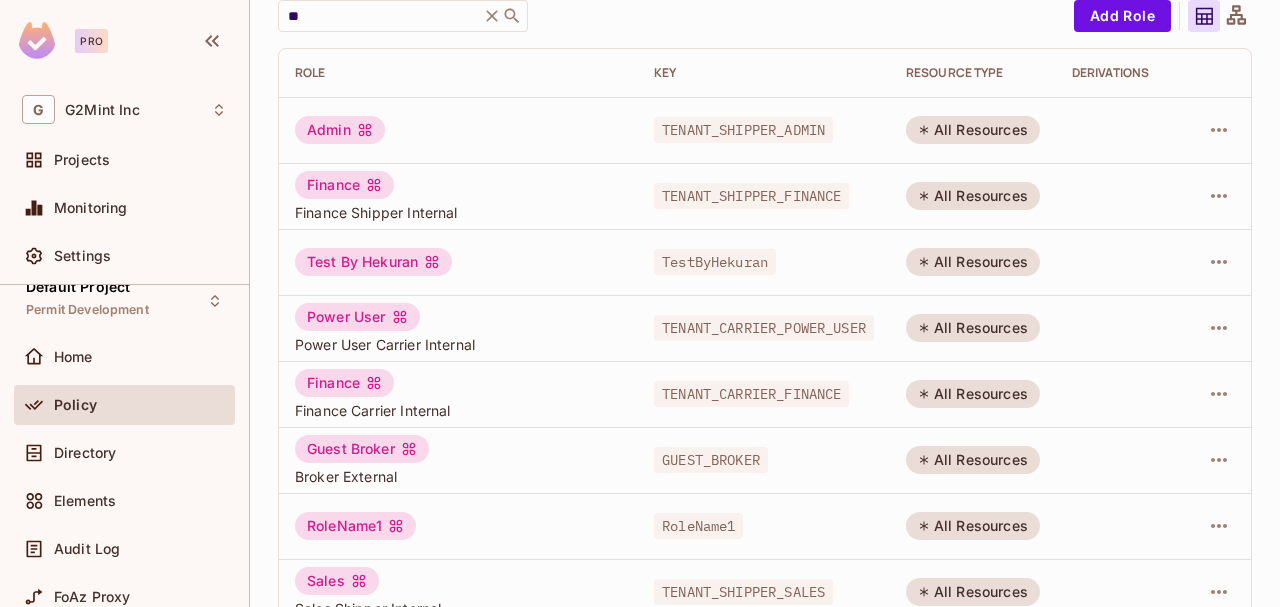scroll, scrollTop: 0, scrollLeft: 0, axis: both 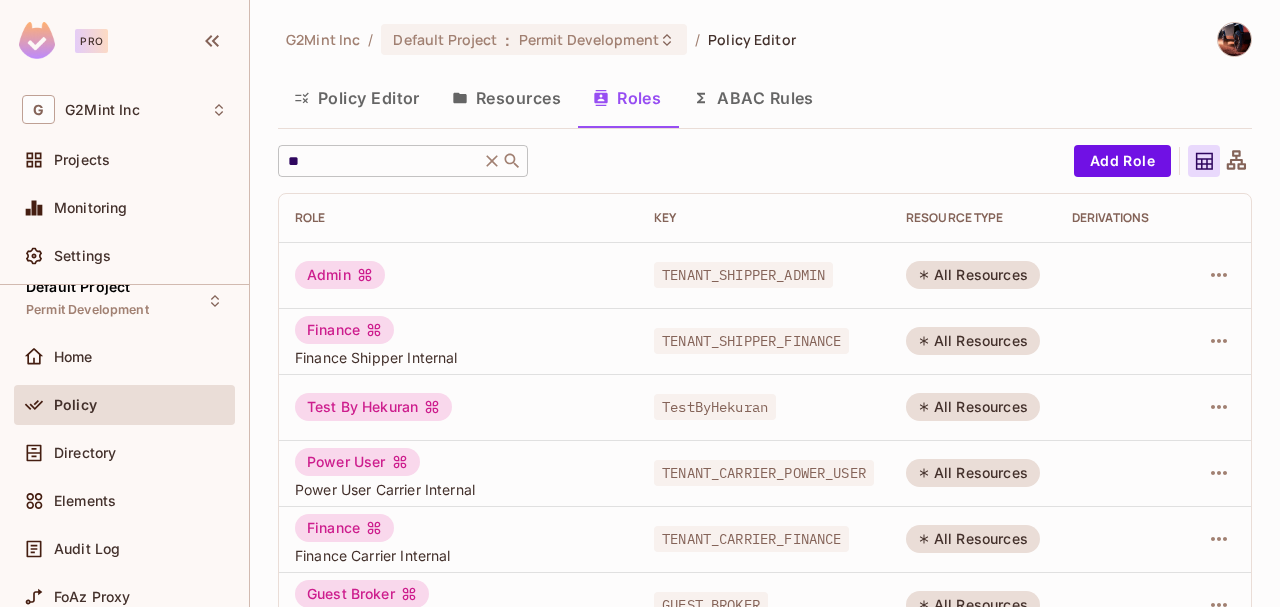 click on "** ​" at bounding box center [403, 161] 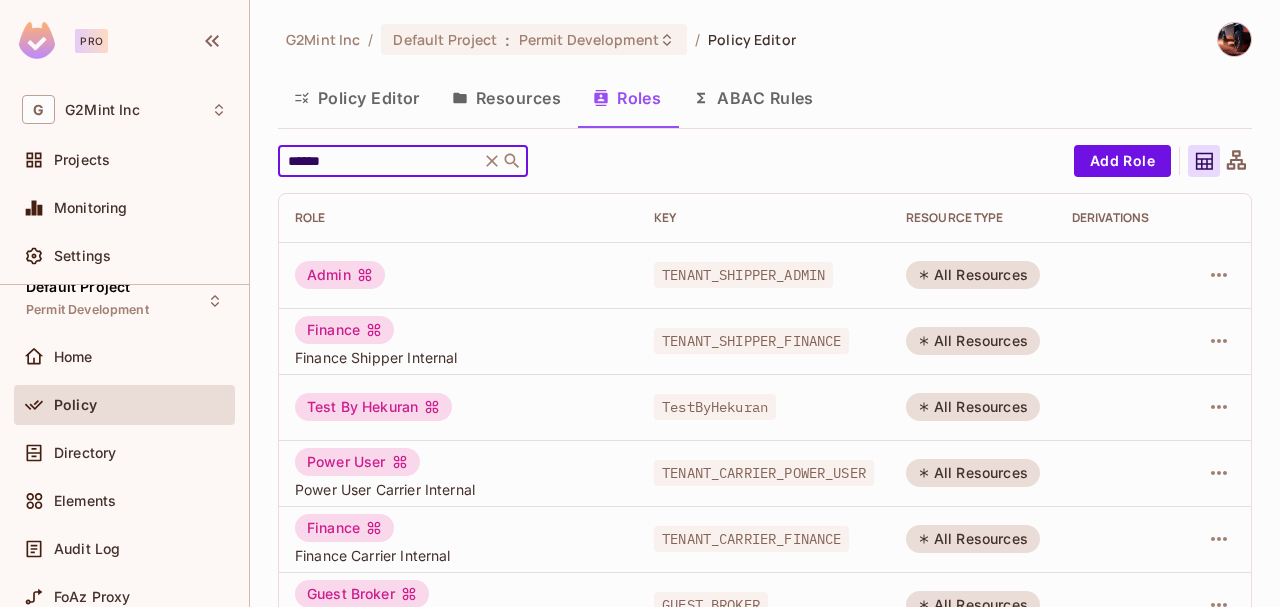 type on "******" 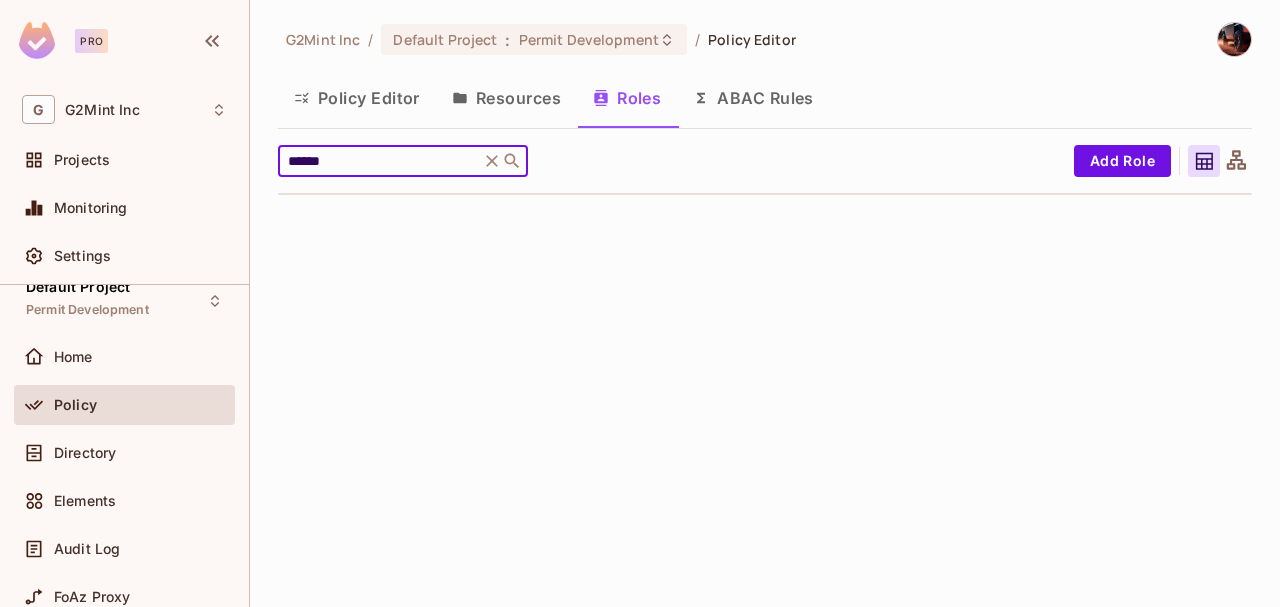 click on "****** ​" at bounding box center [403, 161] 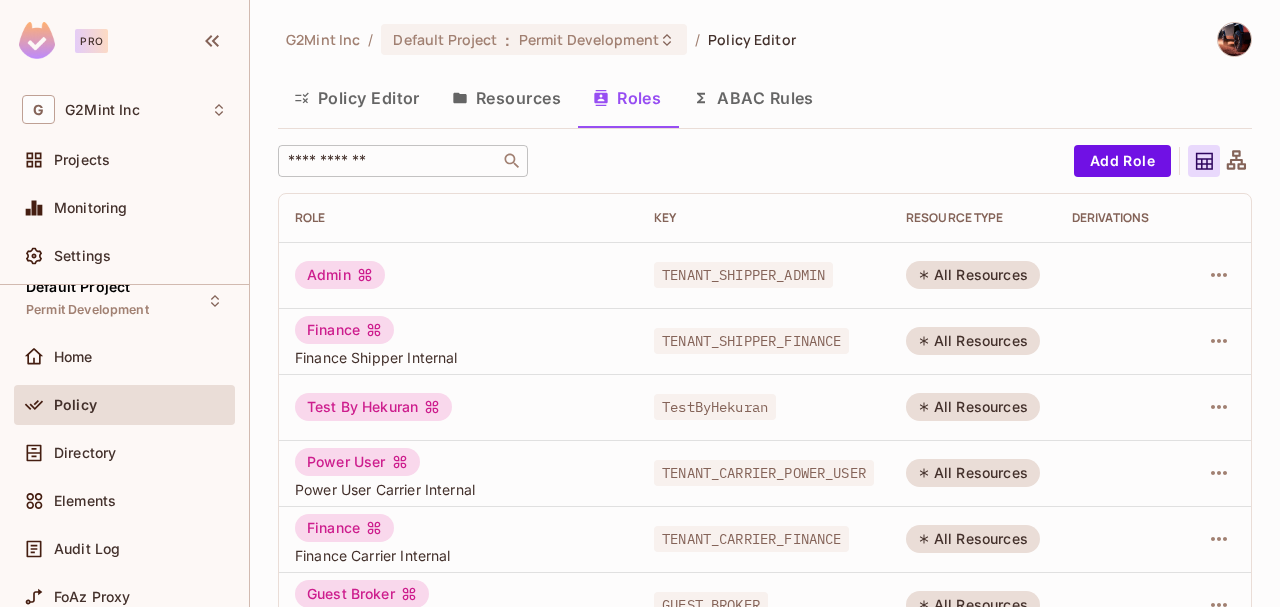 scroll, scrollTop: 3, scrollLeft: 0, axis: vertical 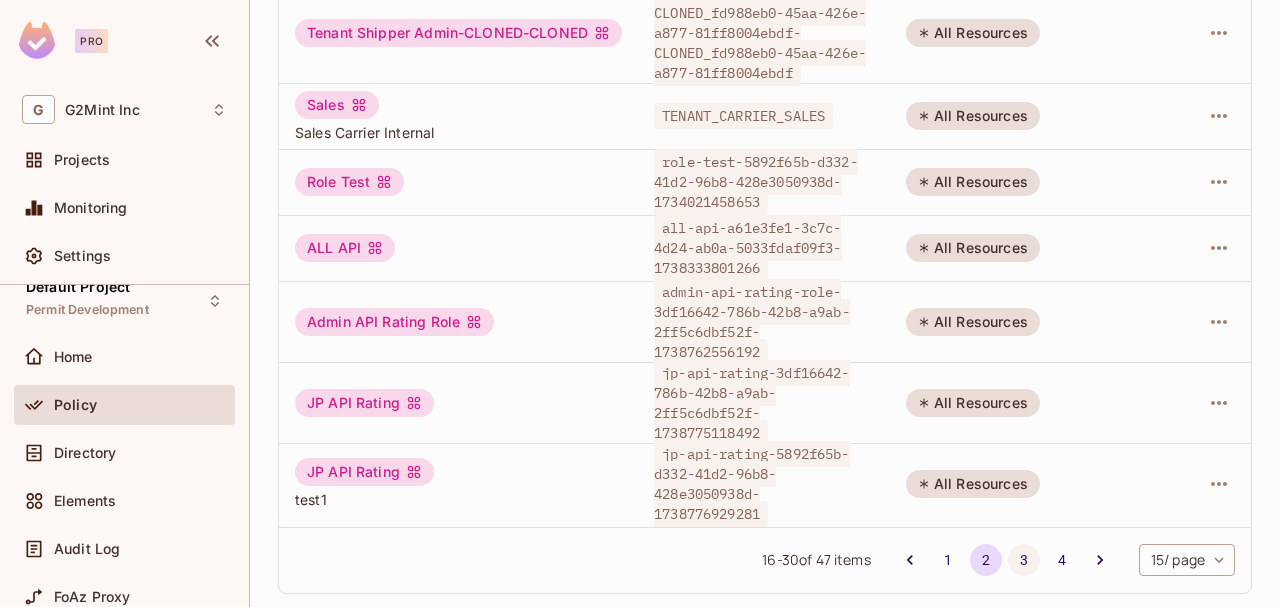 click on "3" at bounding box center [1024, 560] 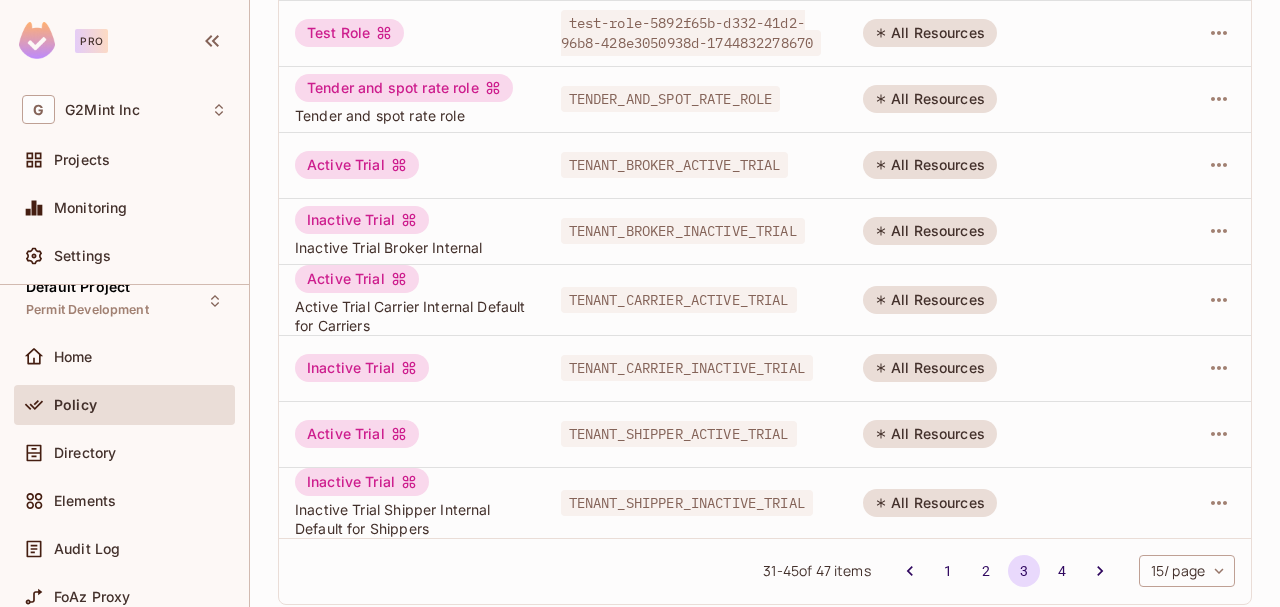 scroll, scrollTop: 717, scrollLeft: 0, axis: vertical 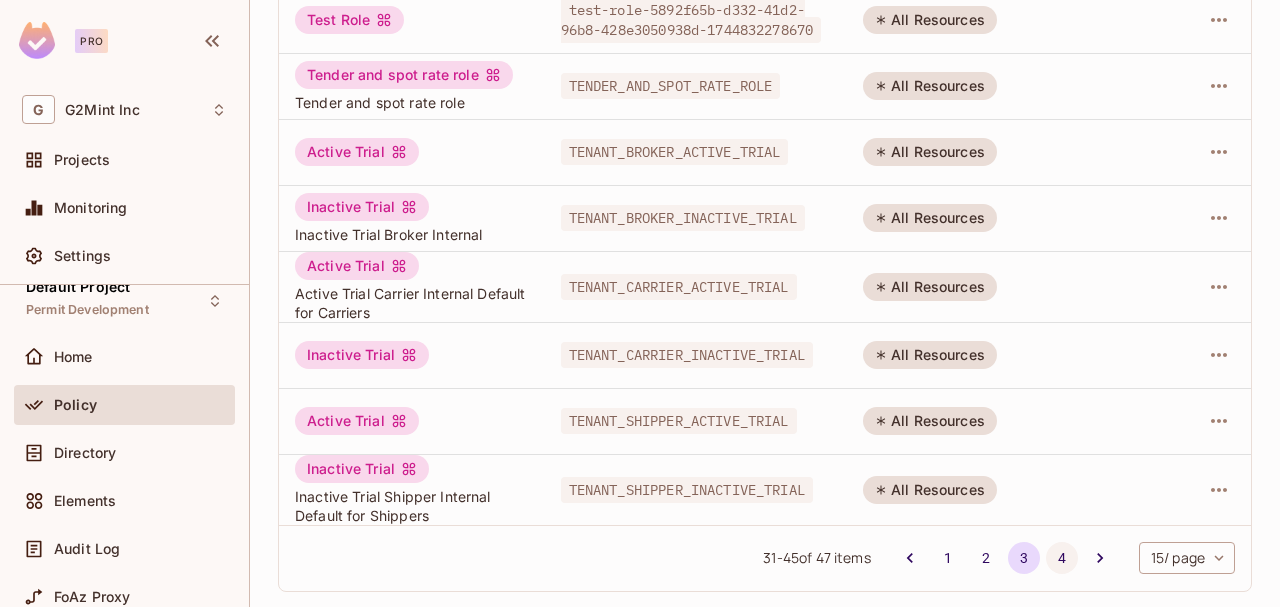 click on "4" at bounding box center [1062, 558] 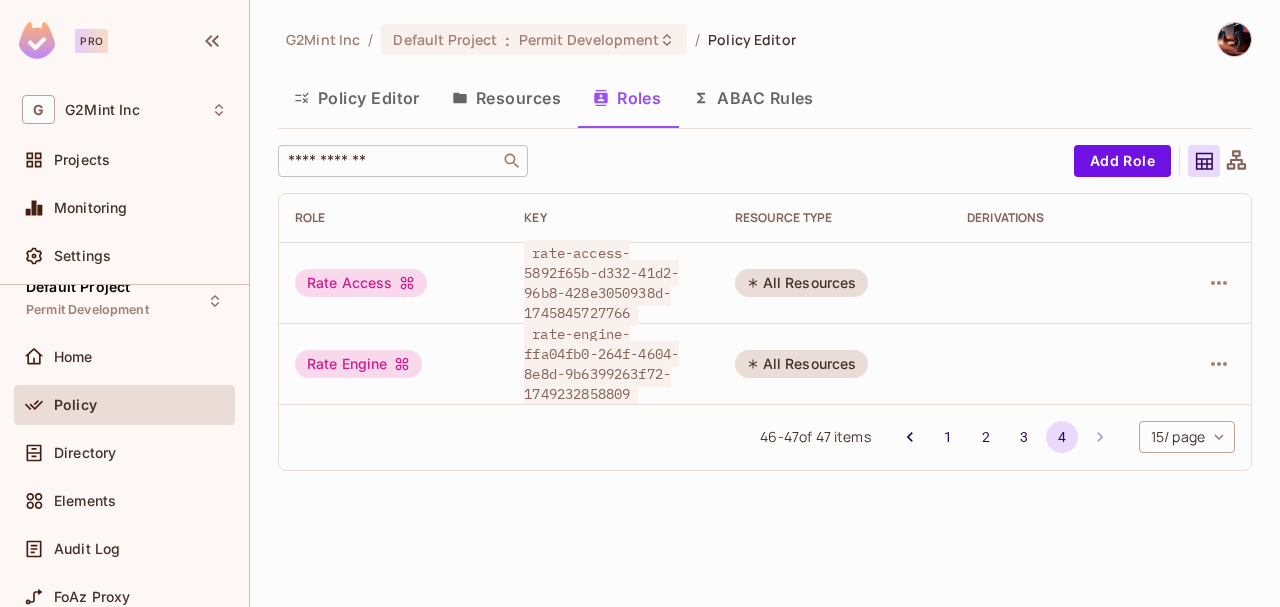 scroll, scrollTop: 0, scrollLeft: 0, axis: both 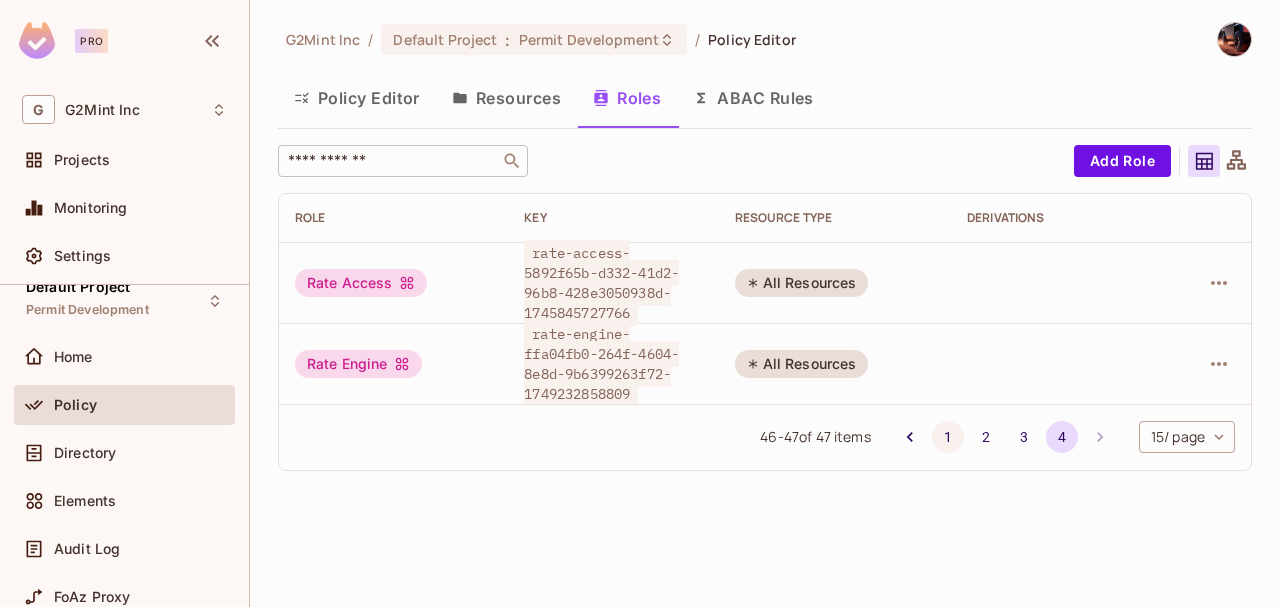 click on "1" at bounding box center [948, 437] 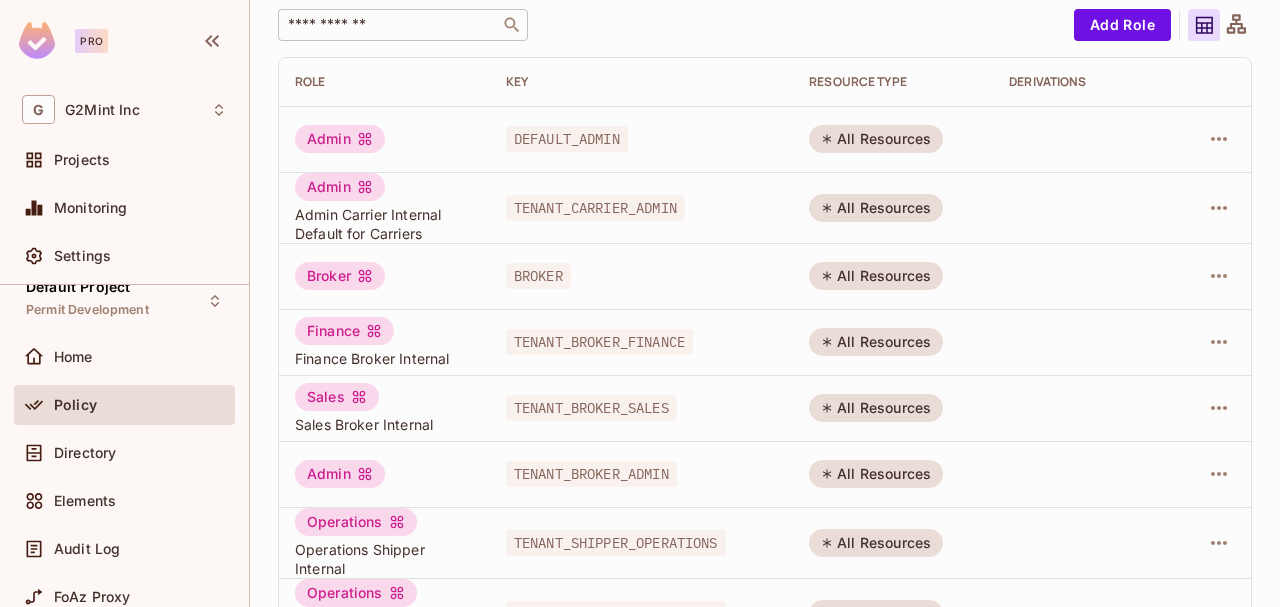 scroll, scrollTop: 733, scrollLeft: 0, axis: vertical 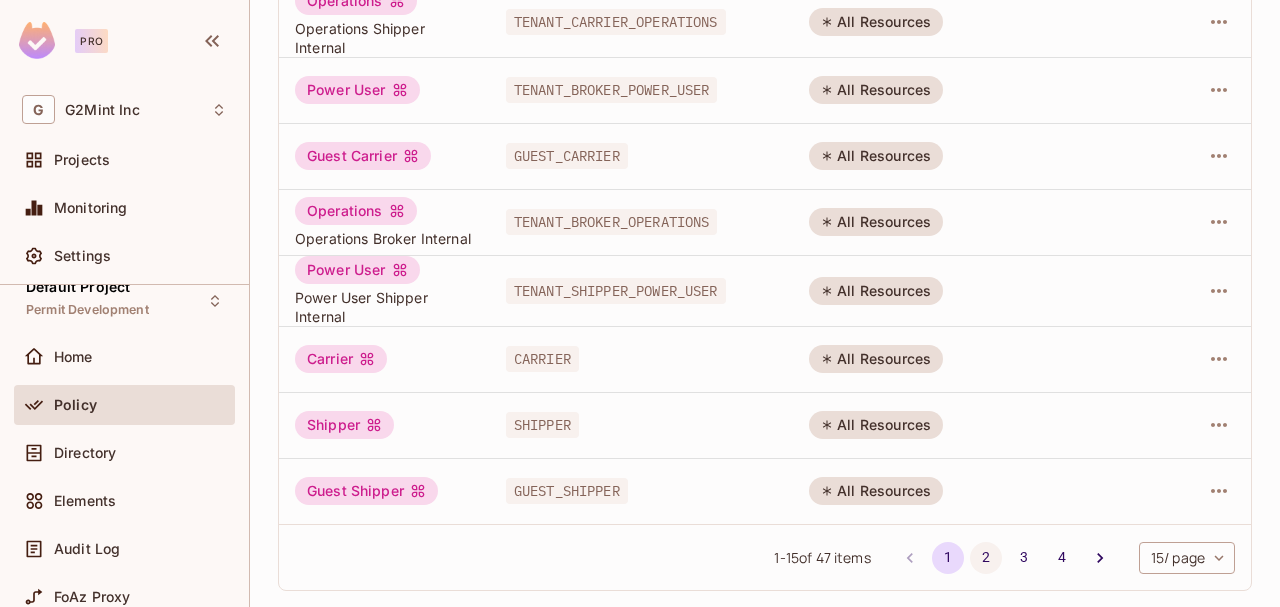 click on "2" at bounding box center (986, 558) 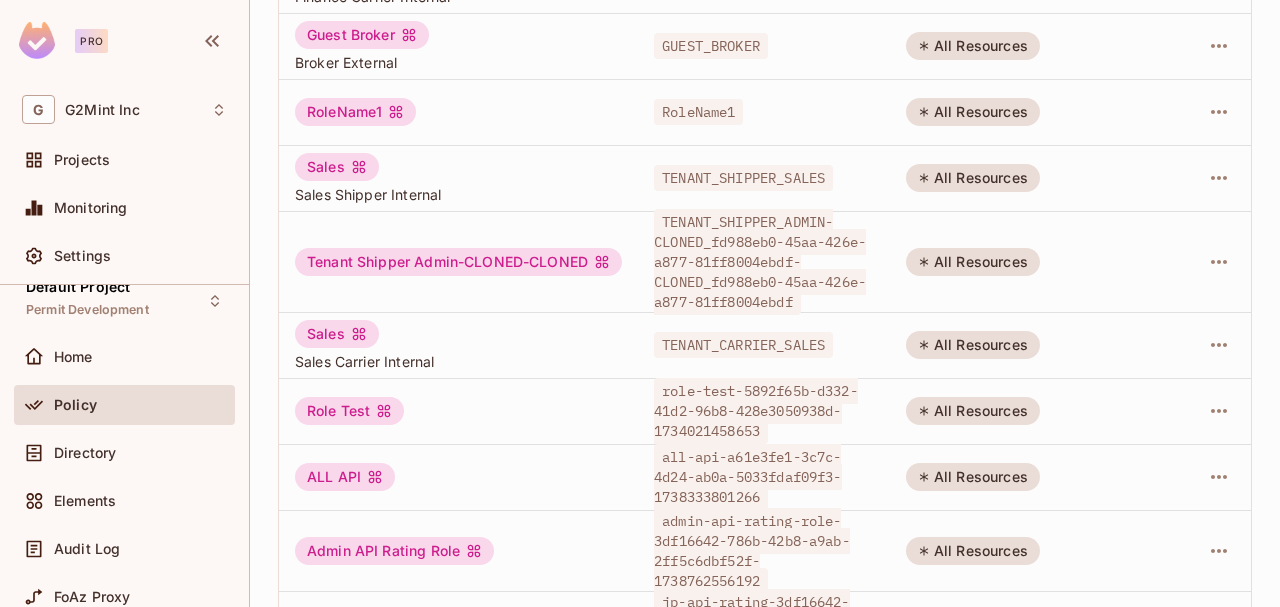 scroll, scrollTop: 566, scrollLeft: 0, axis: vertical 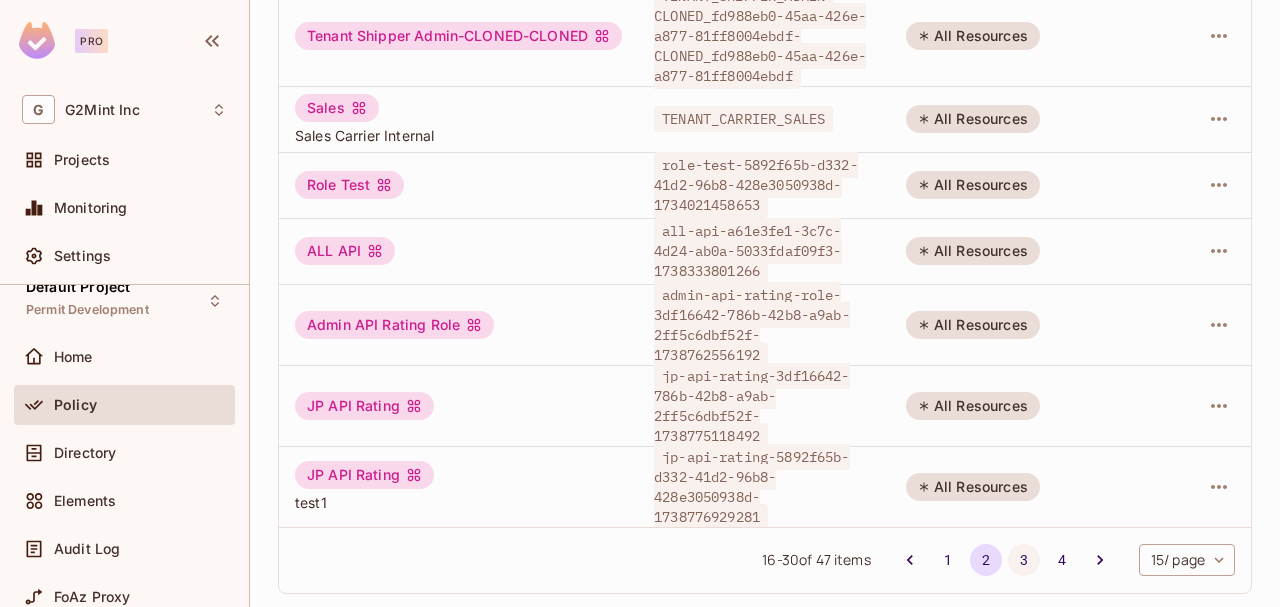 click on "3" at bounding box center (1024, 560) 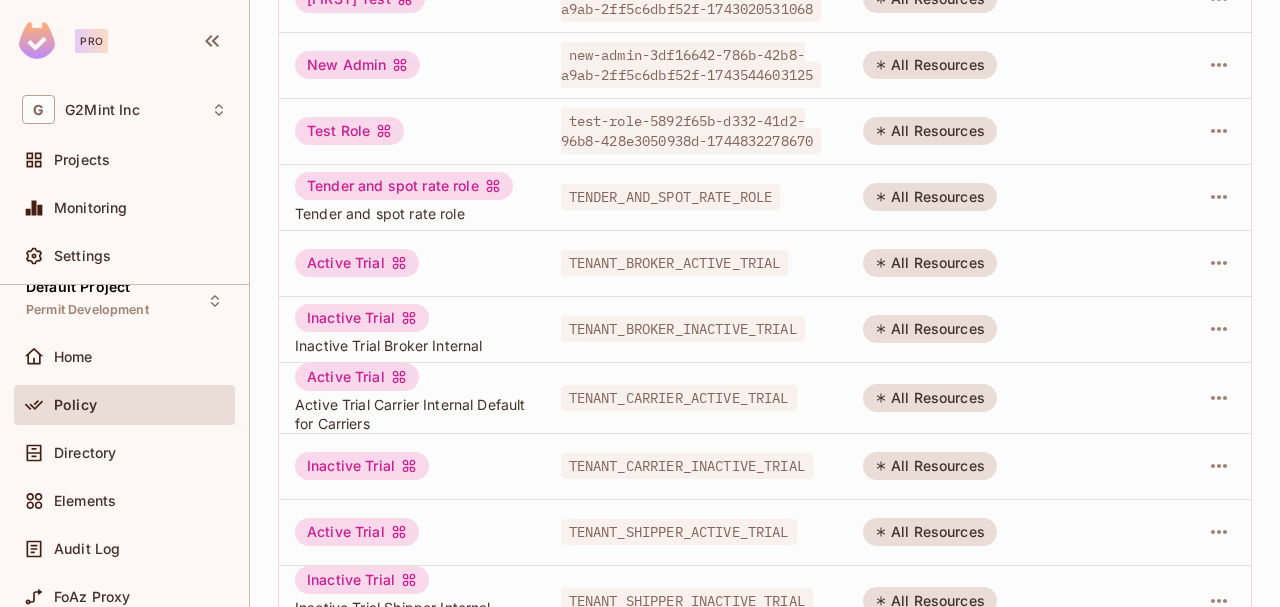scroll, scrollTop: 605, scrollLeft: 0, axis: vertical 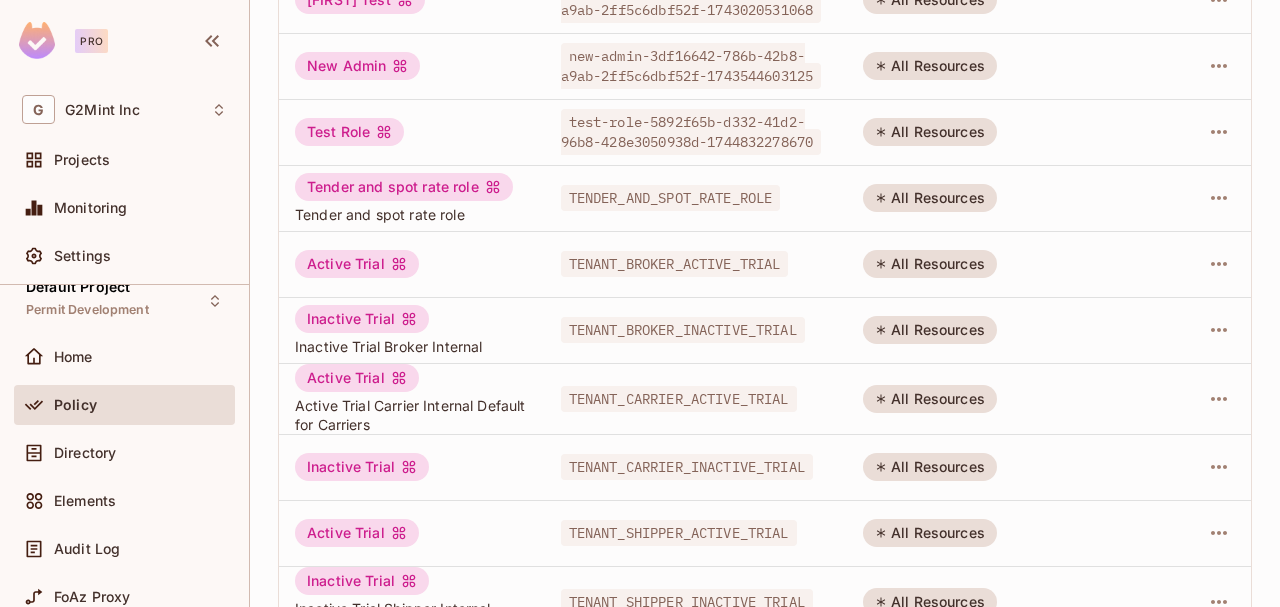 click on "TENDER_AND_SPOT_RATE_ROLE" at bounding box center [671, 198] 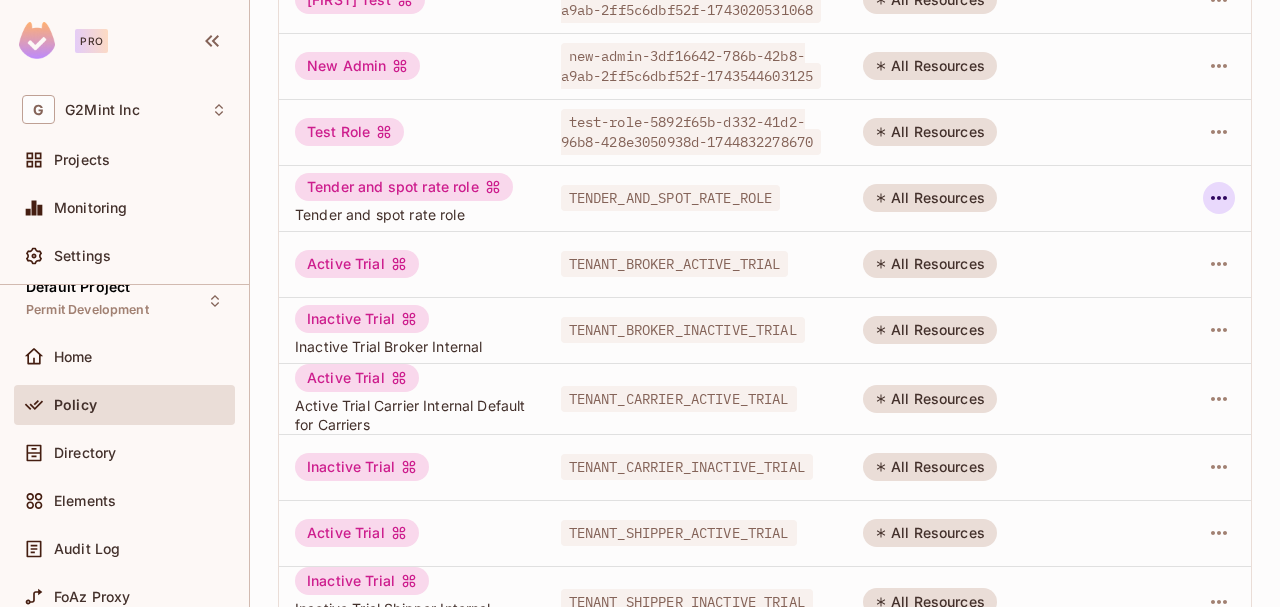 click 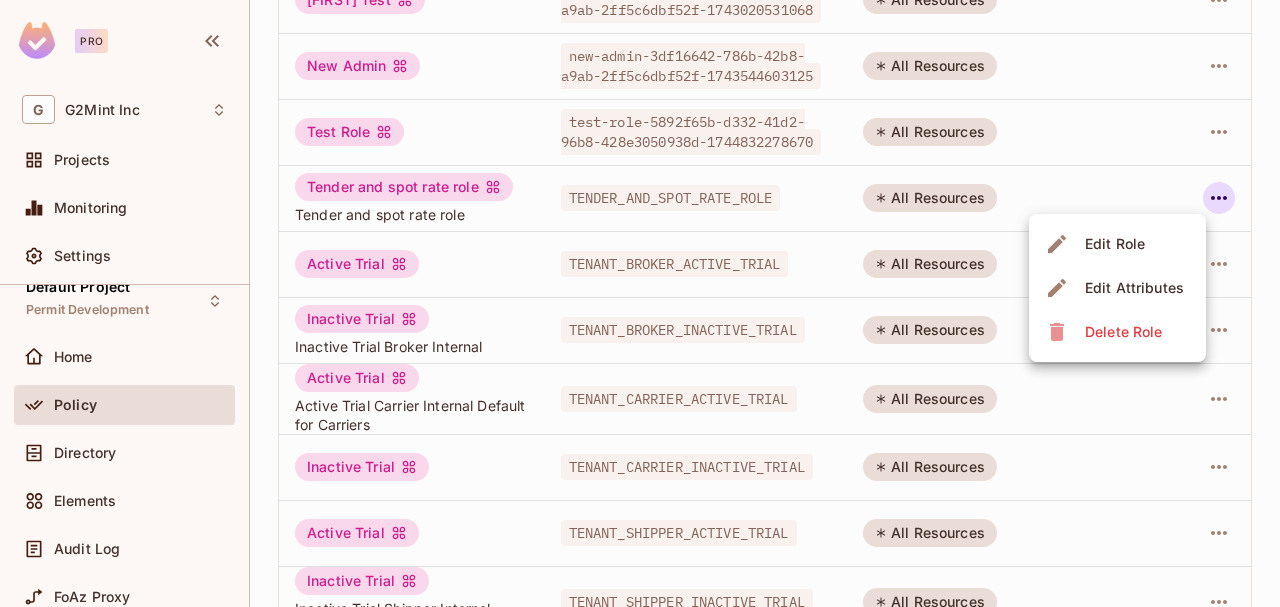 click on "Edit Role" at bounding box center [1115, 244] 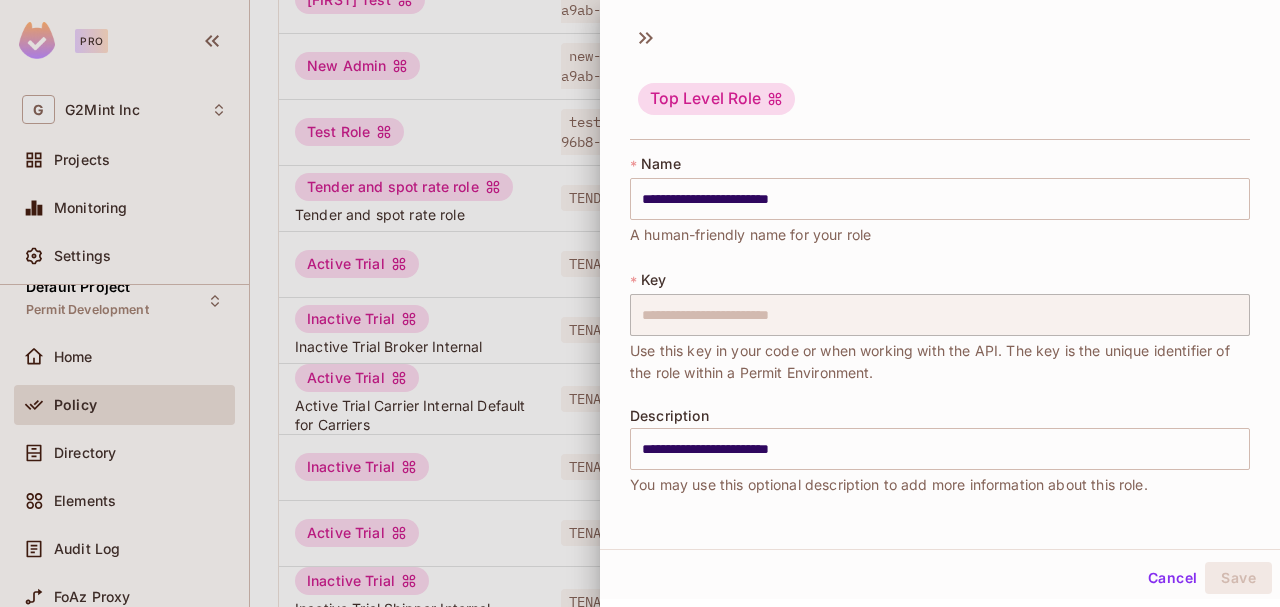 scroll, scrollTop: 3, scrollLeft: 0, axis: vertical 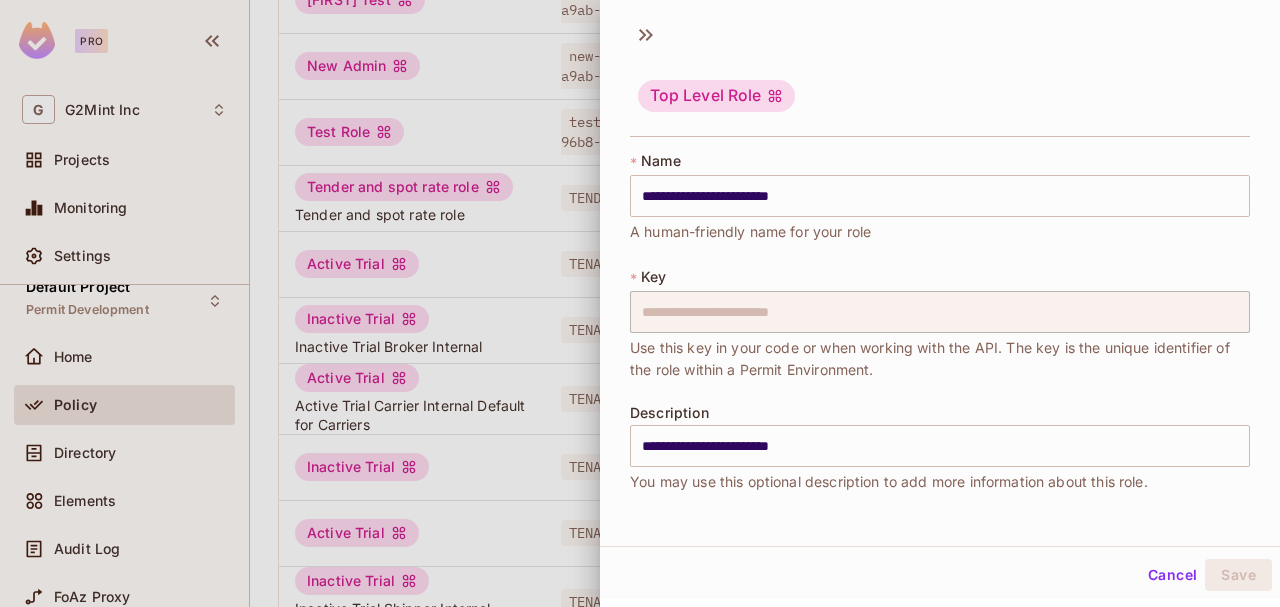 click at bounding box center [640, 303] 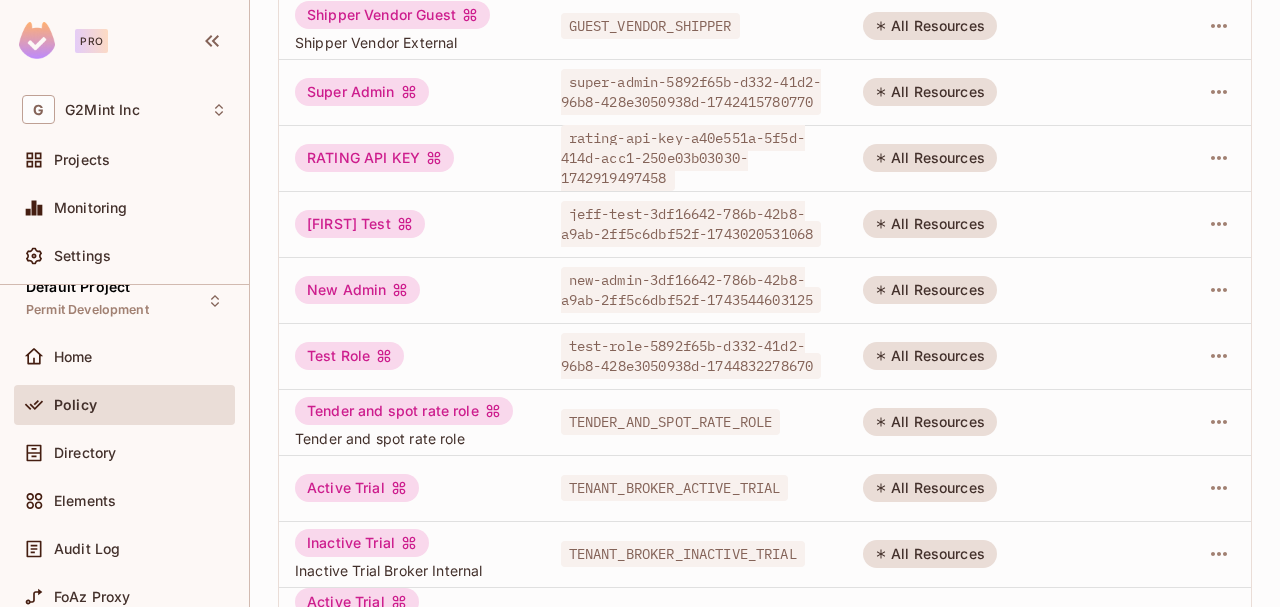 scroll, scrollTop: 0, scrollLeft: 0, axis: both 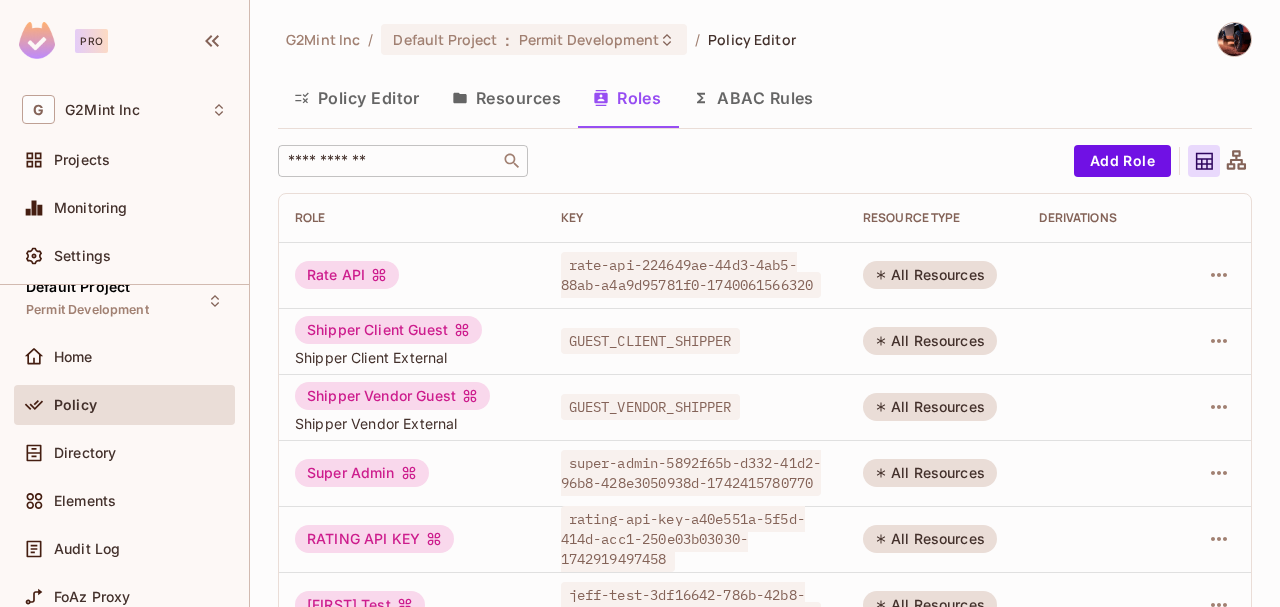 click on "Resources" at bounding box center [506, 98] 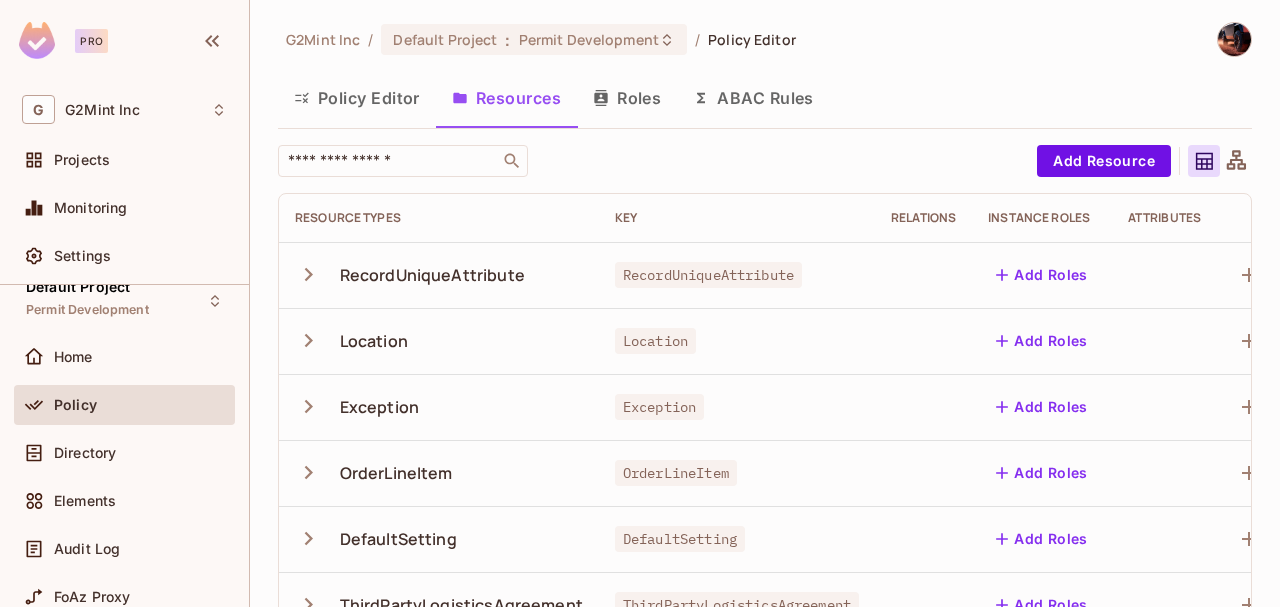 click on "Policy Editor" at bounding box center [357, 98] 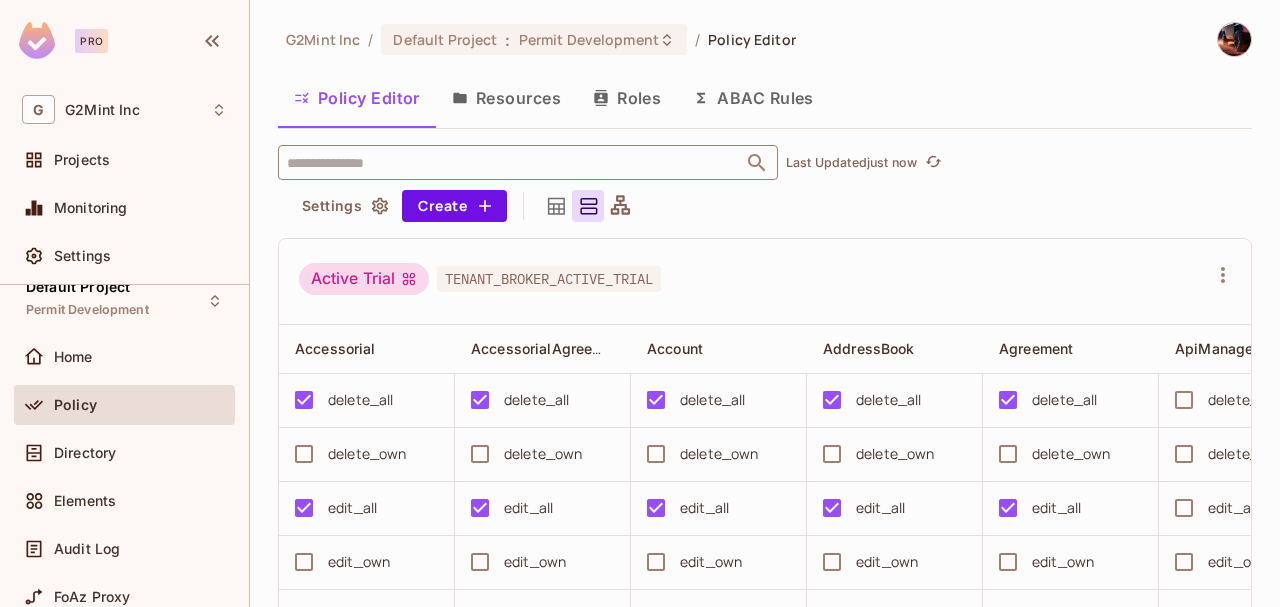 click at bounding box center (510, 162) 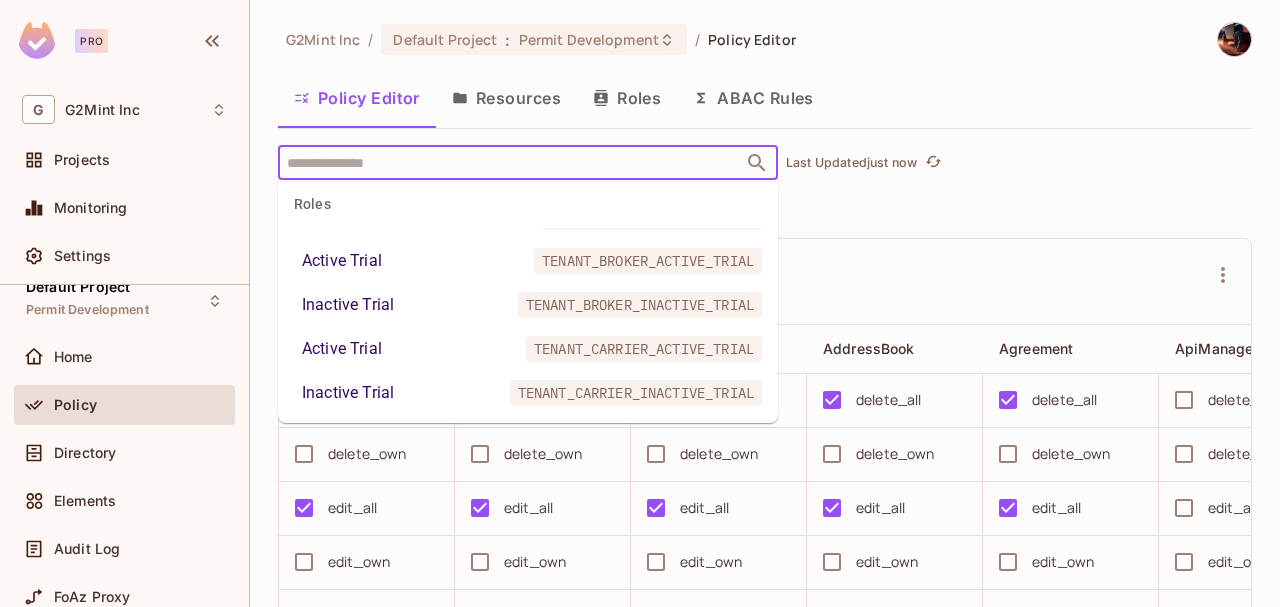 scroll, scrollTop: 2061, scrollLeft: 0, axis: vertical 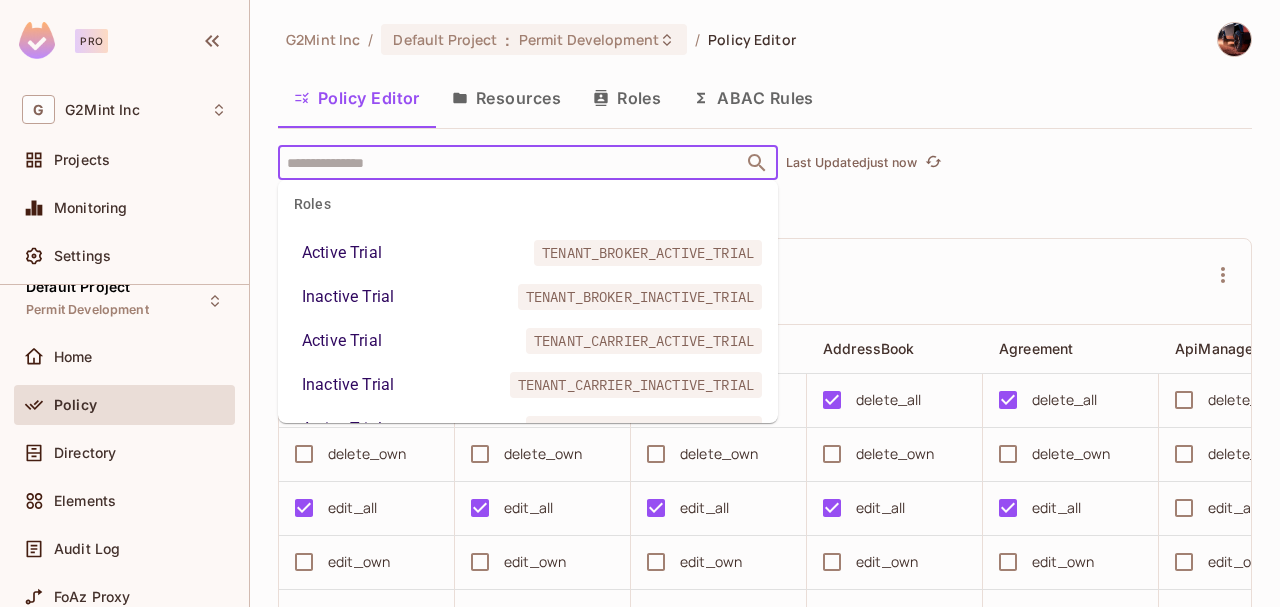 click on "Tender and spot rate role" at bounding box center [391, 209] 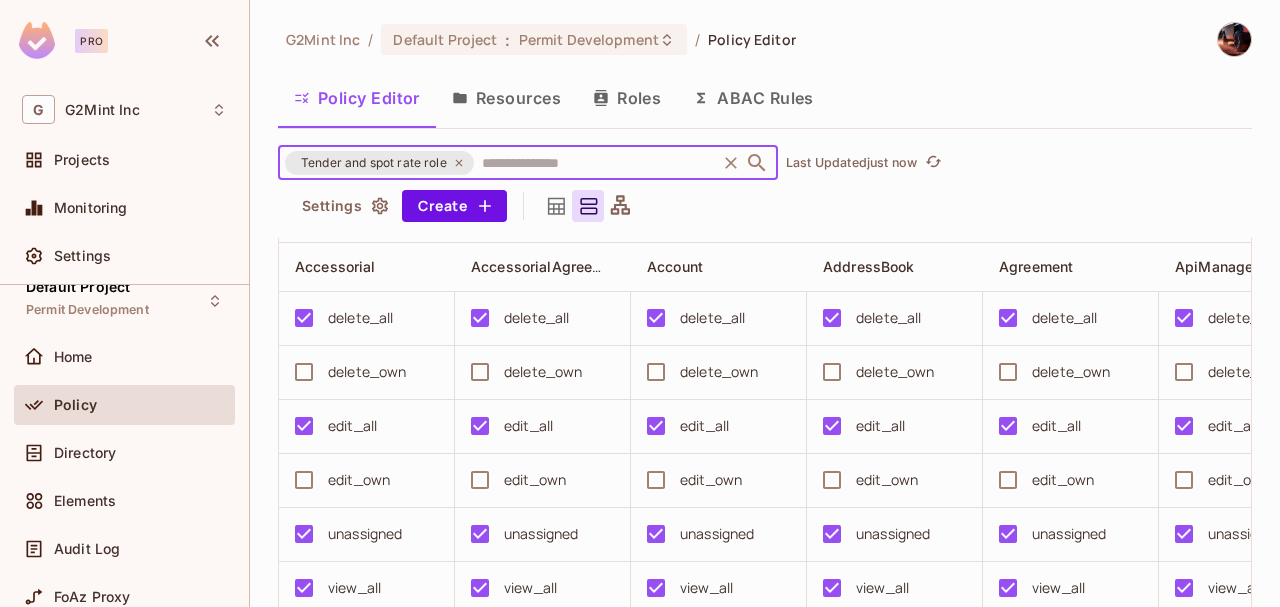 scroll, scrollTop: 112, scrollLeft: 0, axis: vertical 